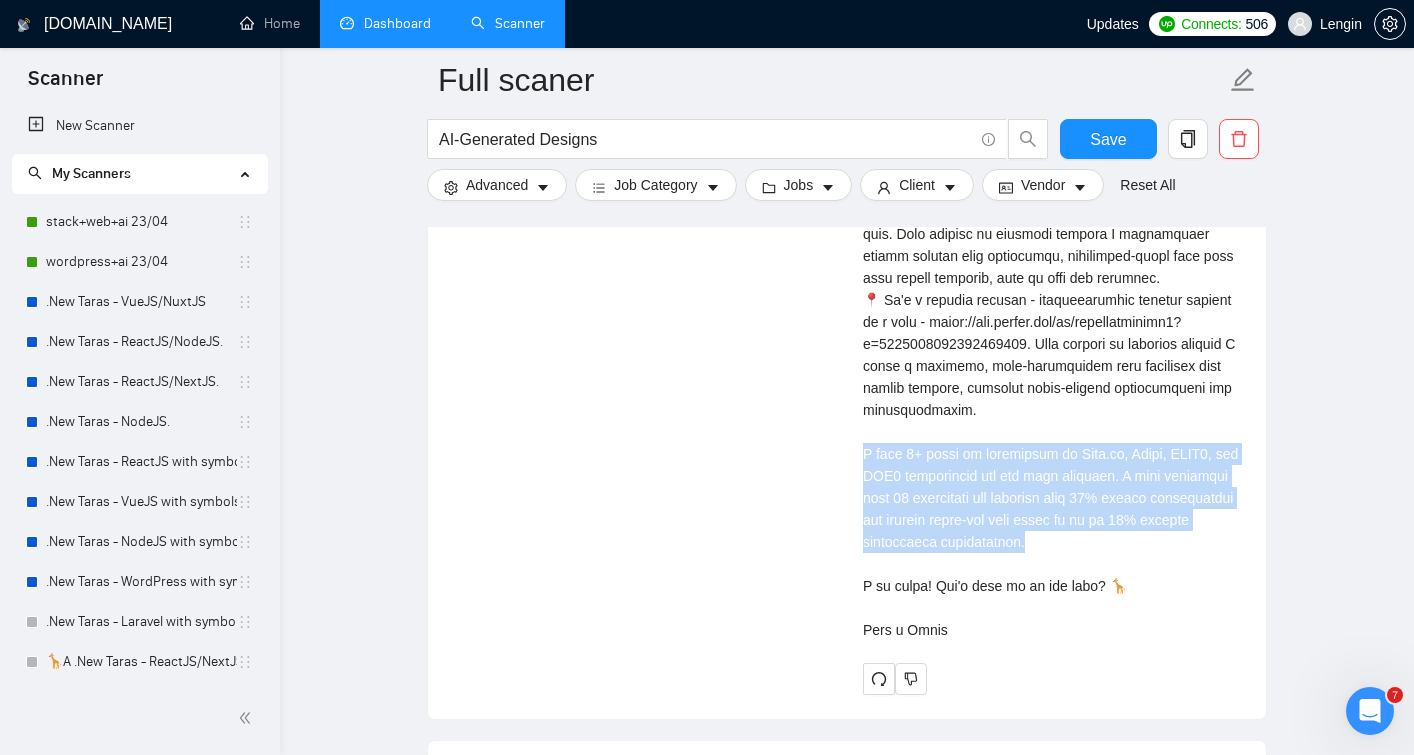 scroll, scrollTop: 0, scrollLeft: 0, axis: both 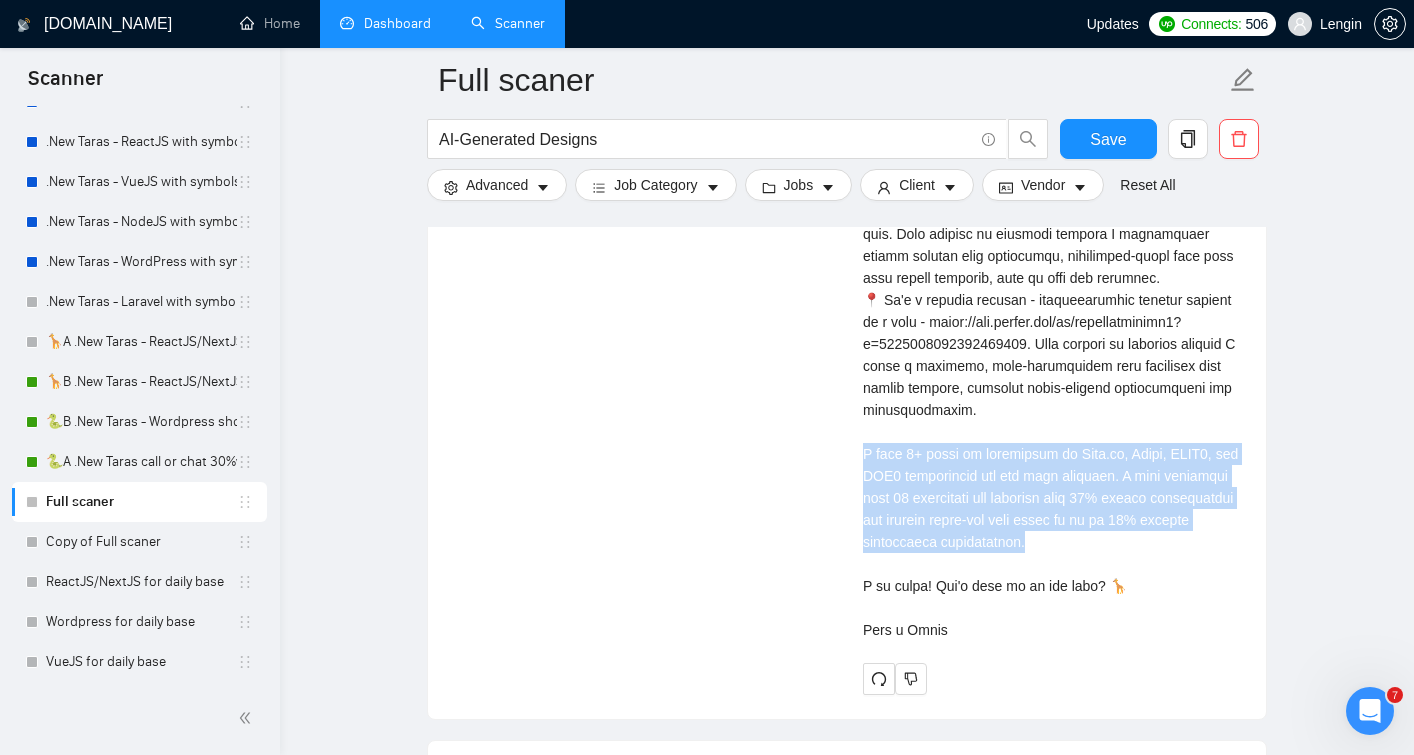 click on "Dashboard" at bounding box center (385, 23) 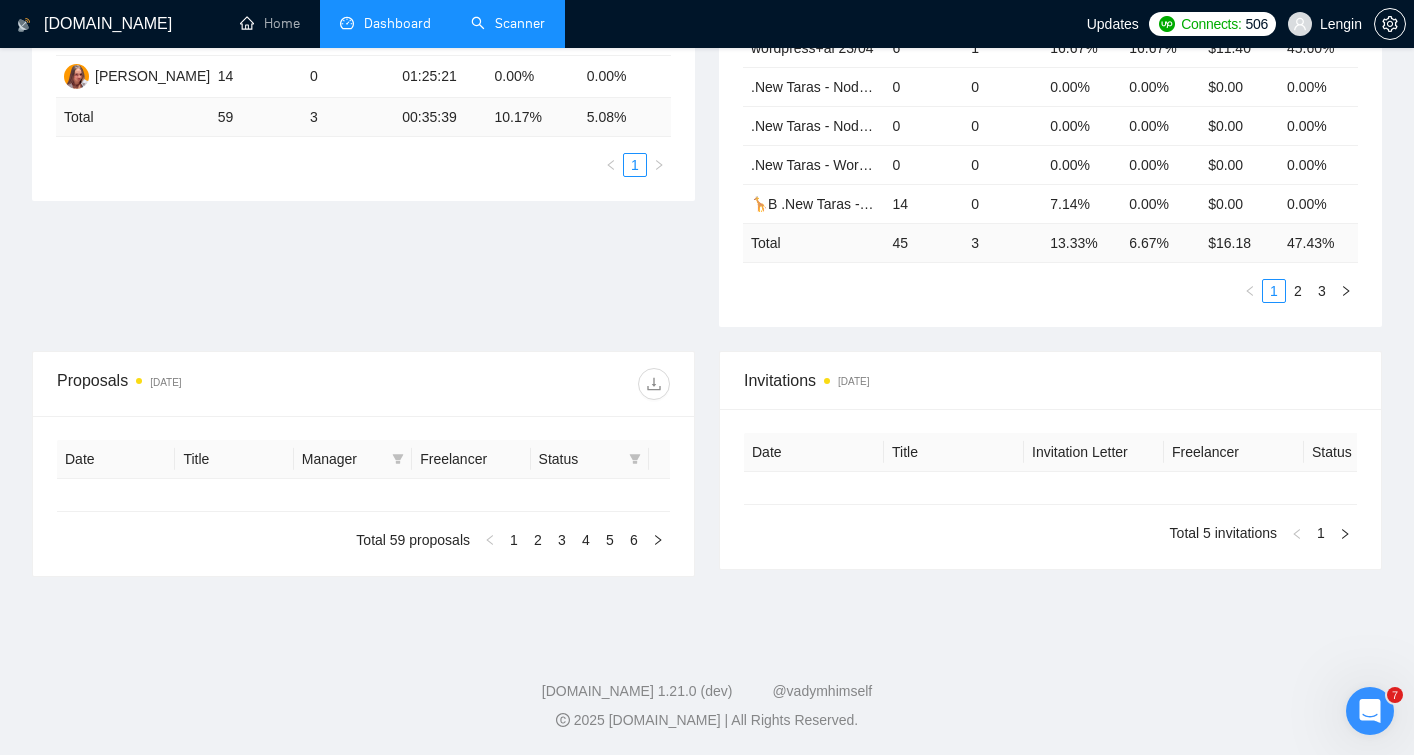 type on "2025-06-29" 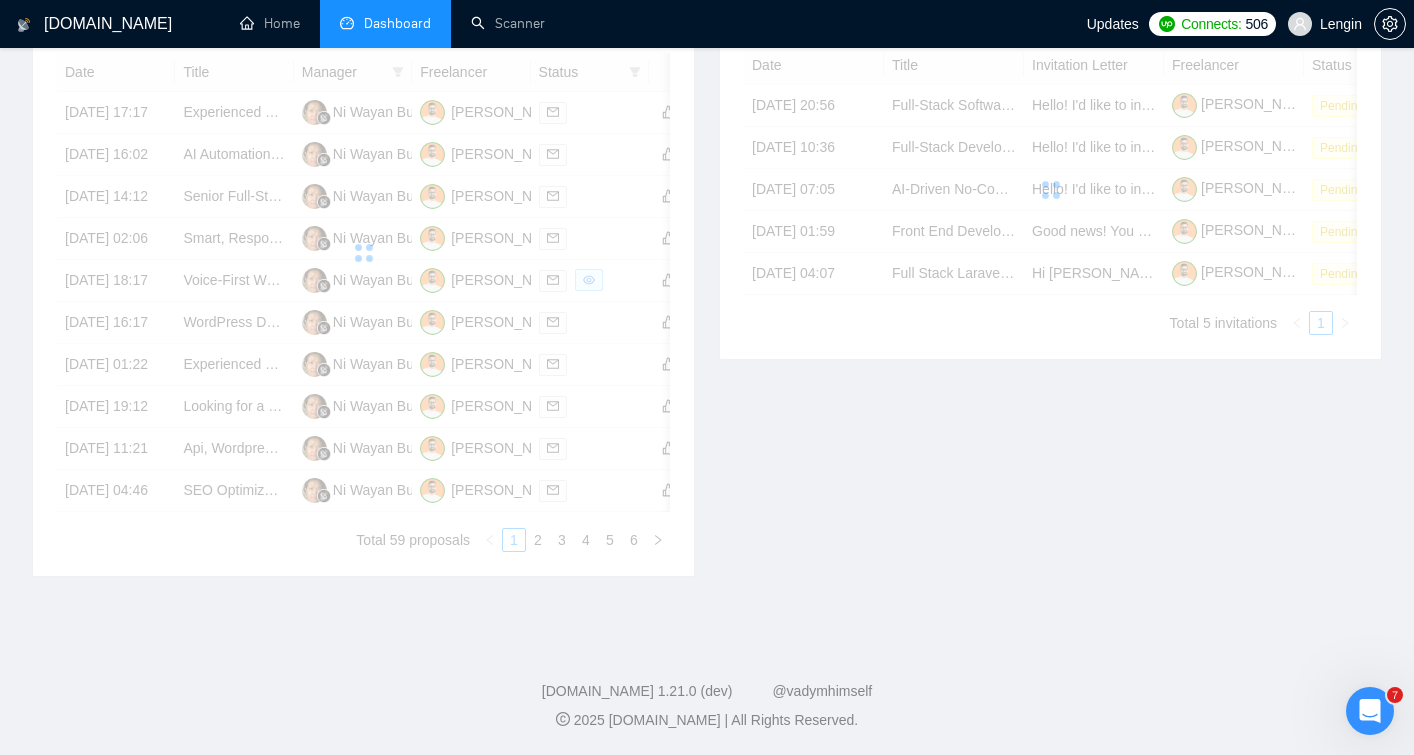 scroll, scrollTop: 3634, scrollLeft: 0, axis: vertical 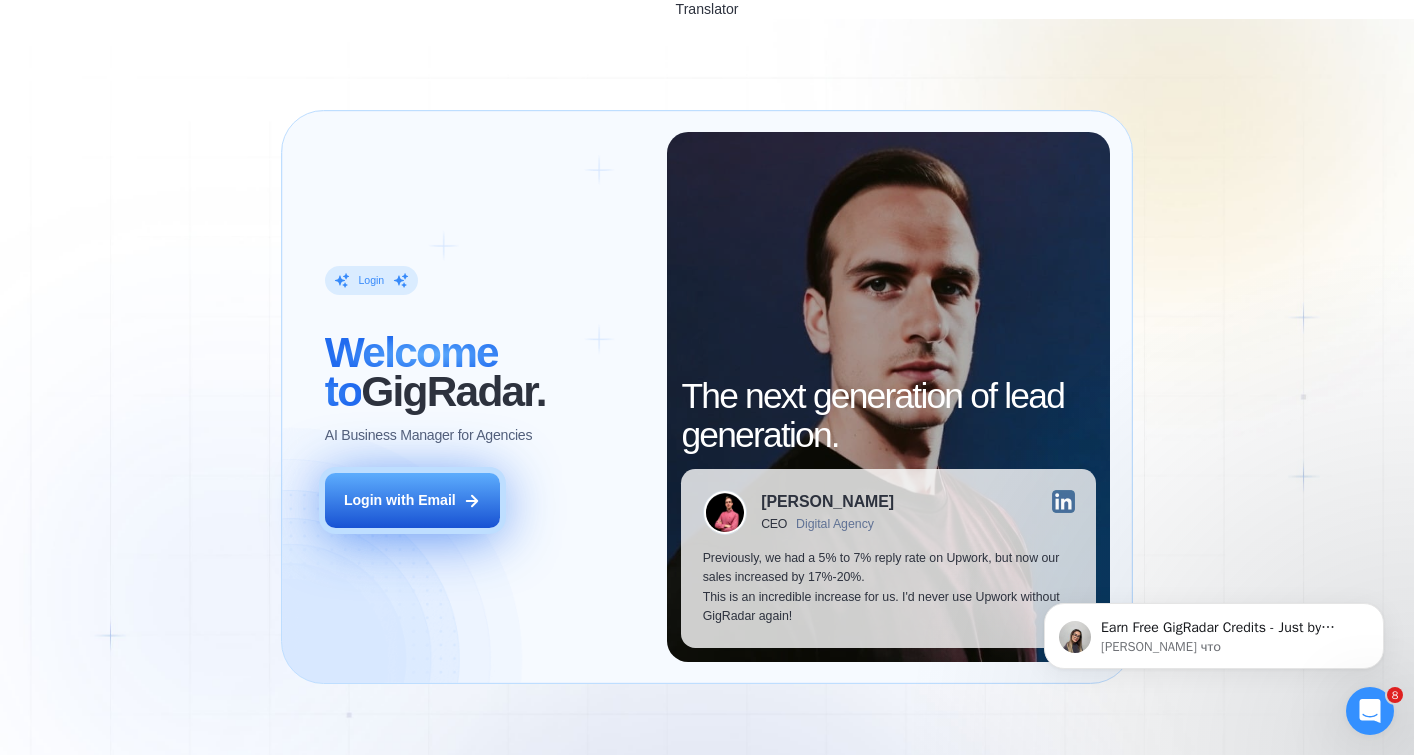 click on "Login with Email" at bounding box center [400, 500] 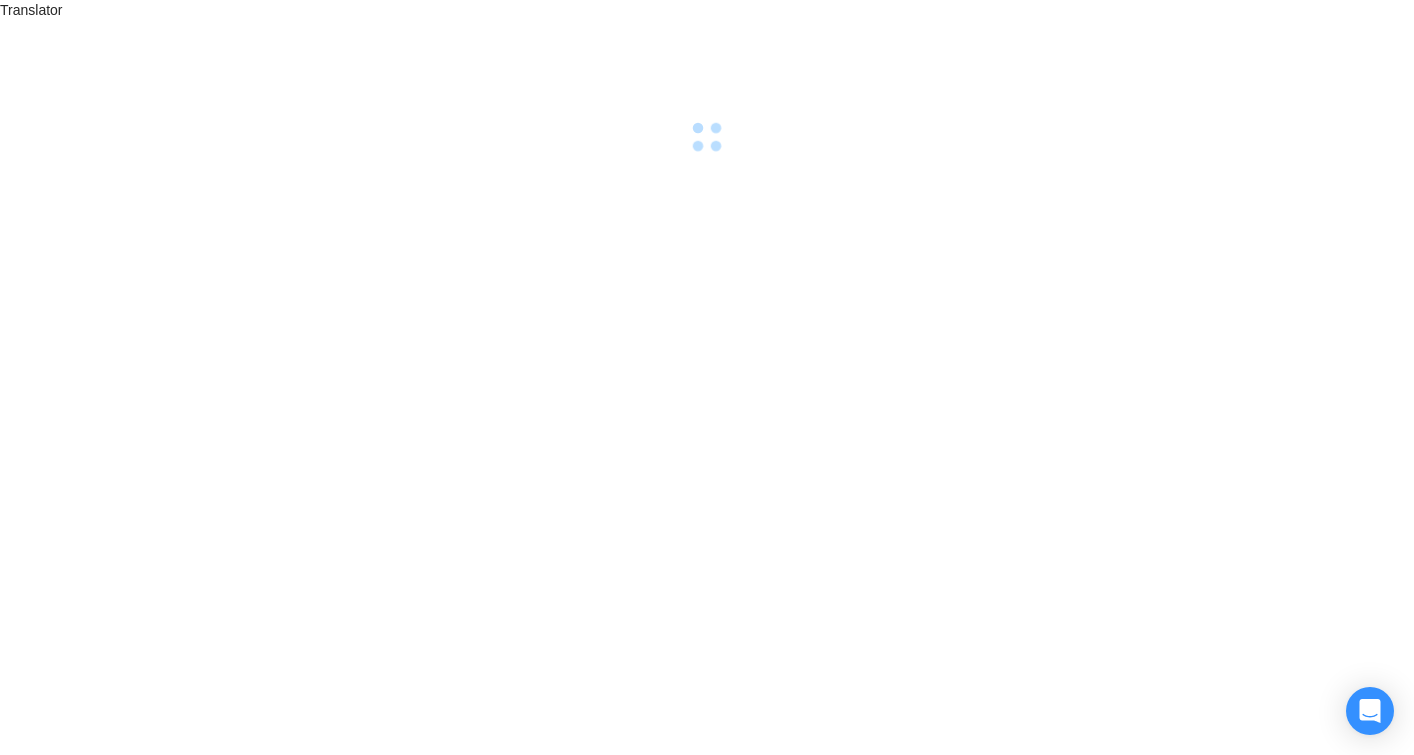 scroll, scrollTop: 0, scrollLeft: 0, axis: both 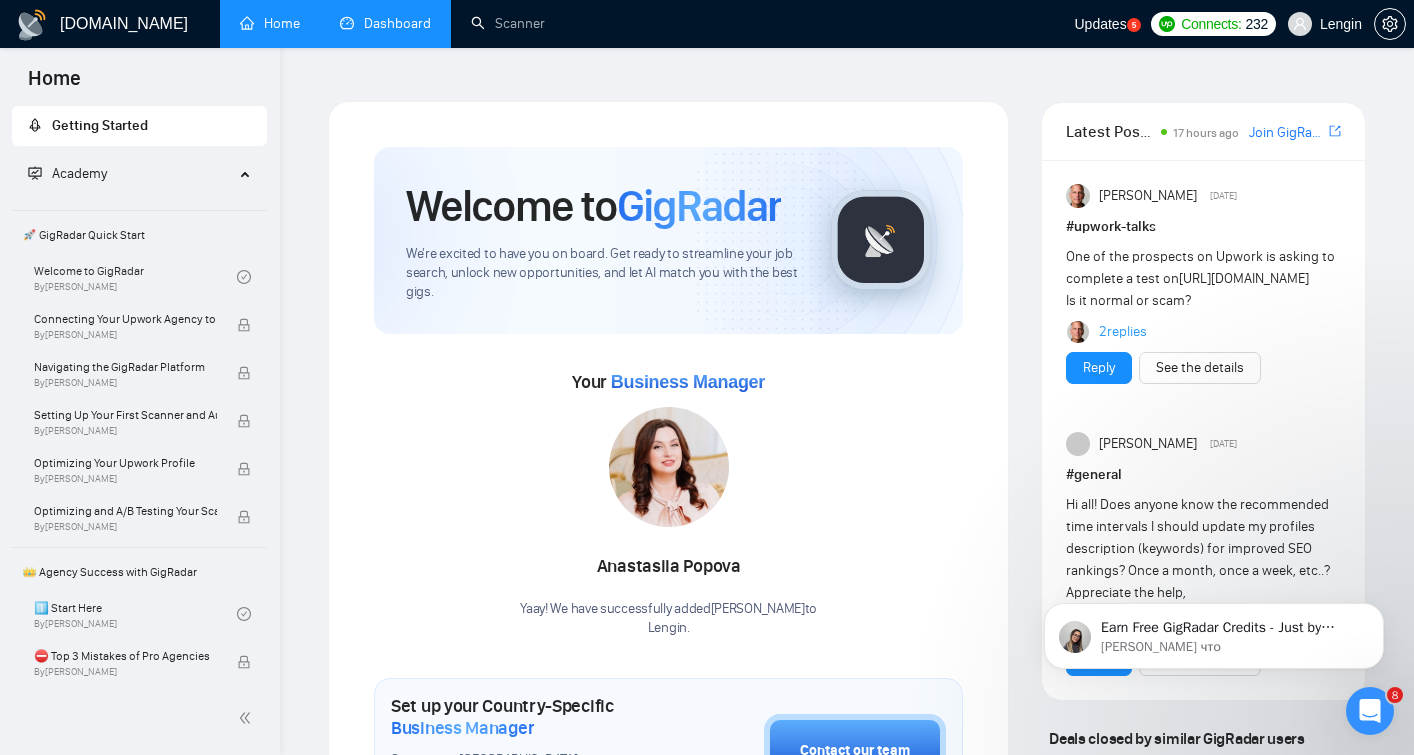 click on "Dashboard" at bounding box center [385, 23] 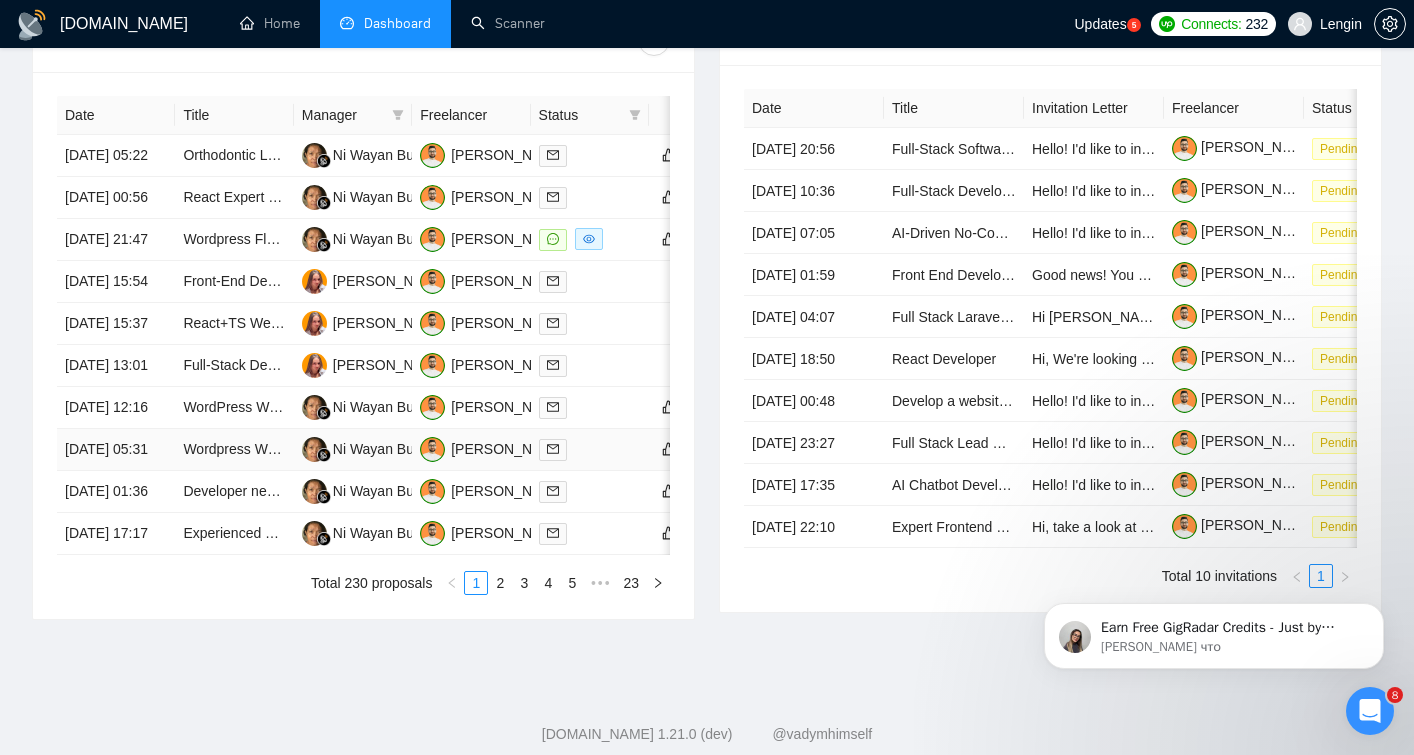 scroll, scrollTop: 829, scrollLeft: 0, axis: vertical 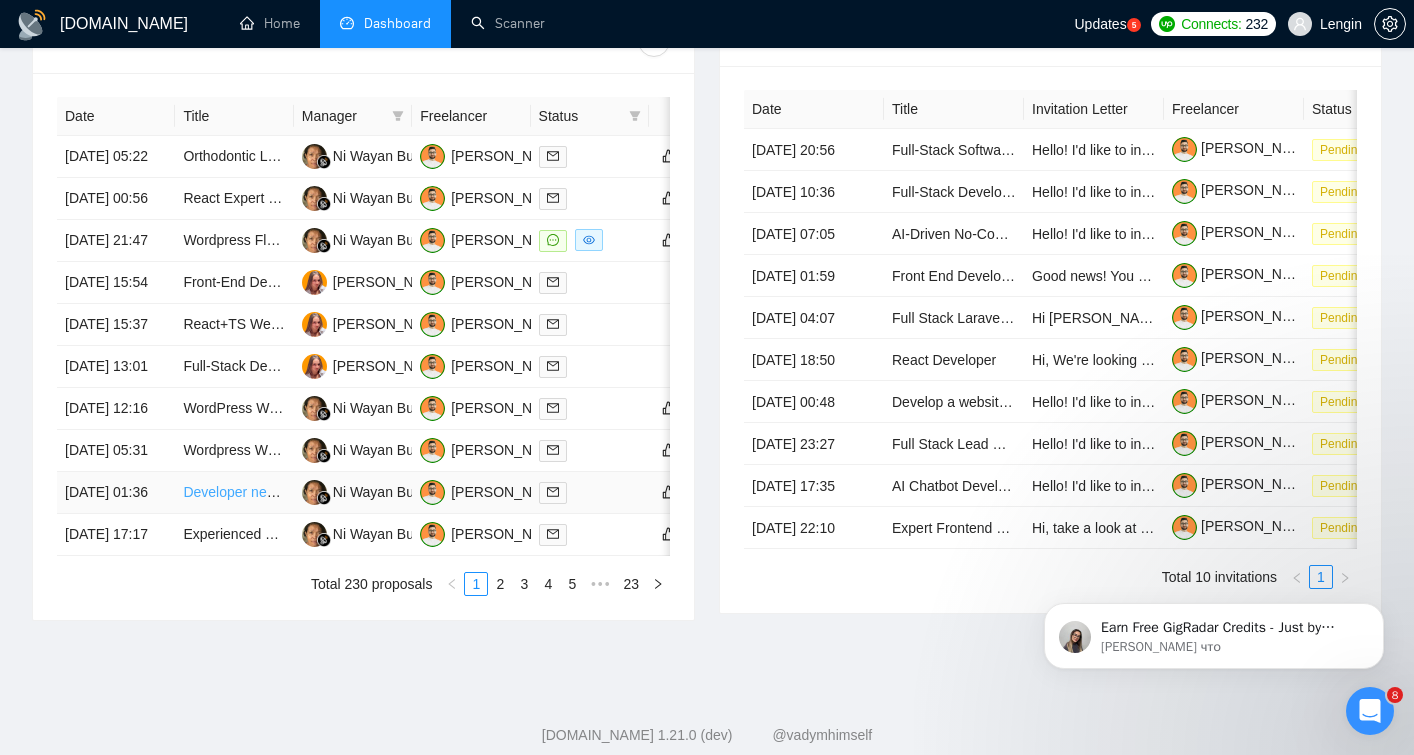 click on "Developer needed for managing WordPress website" at bounding box center [345, 492] 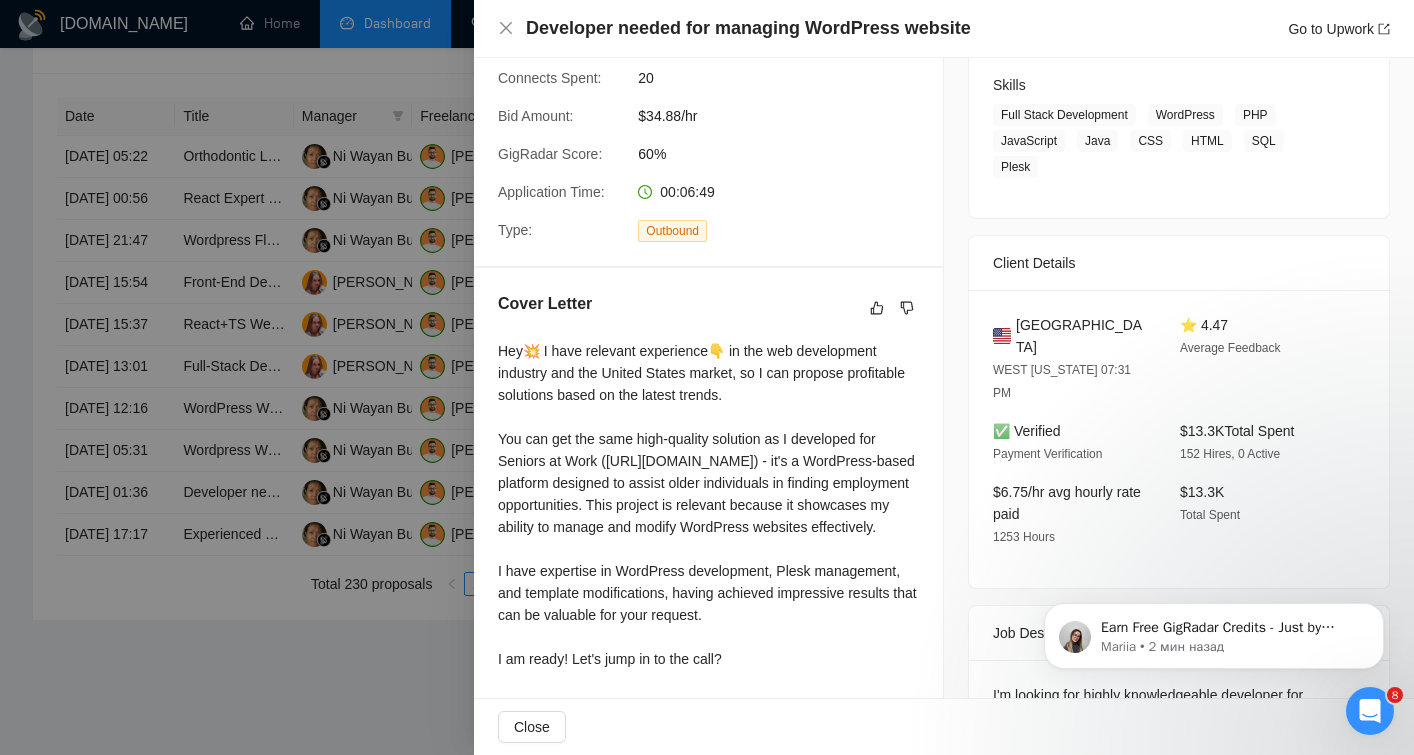 scroll, scrollTop: 405, scrollLeft: 0, axis: vertical 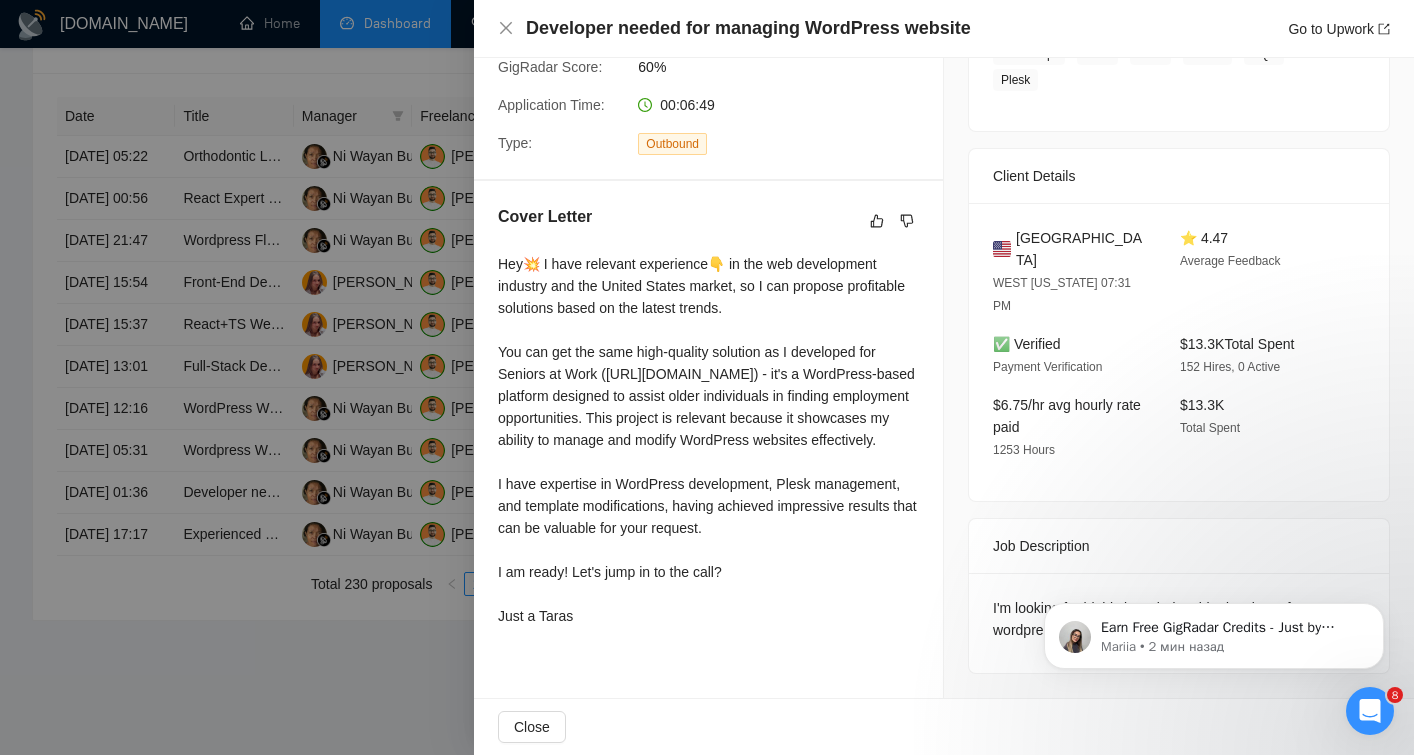 drag, startPoint x: 499, startPoint y: 260, endPoint x: 682, endPoint y: 657, distance: 437.14758 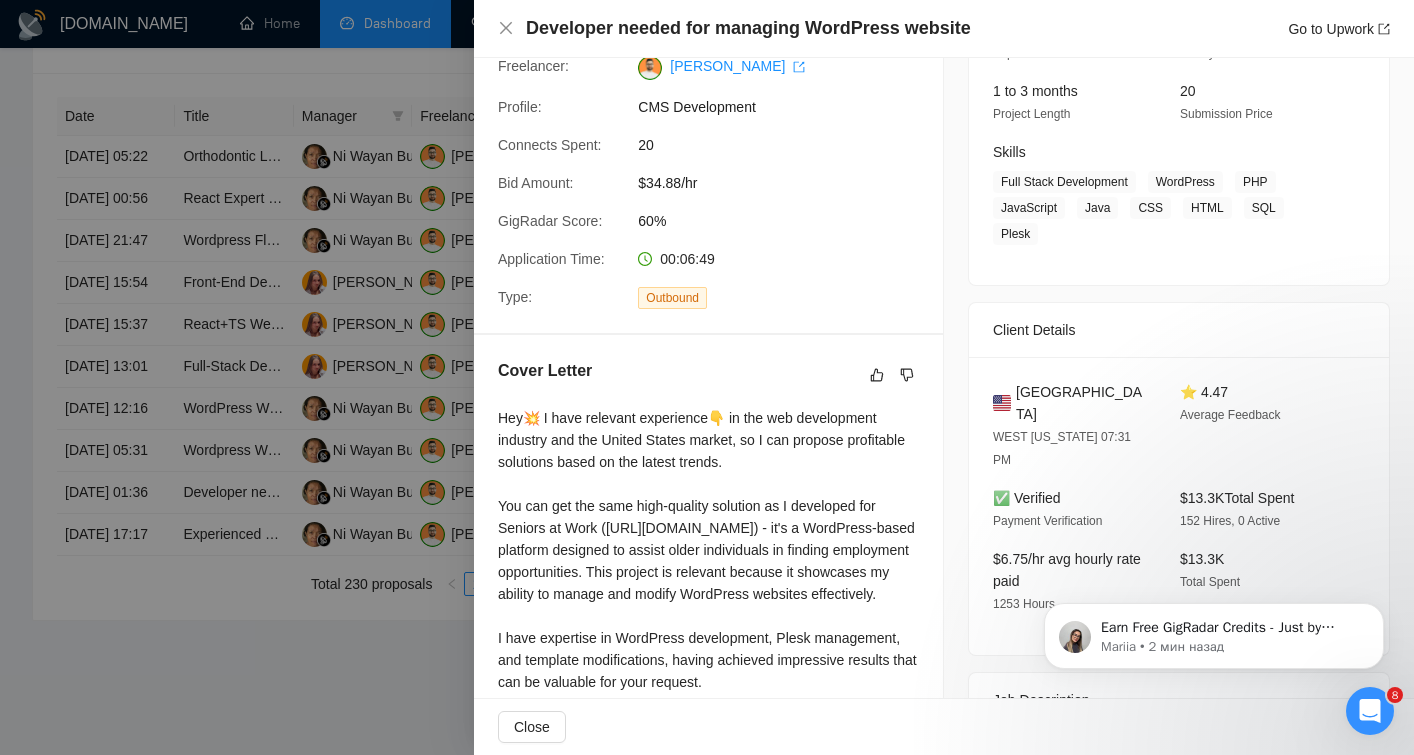 scroll, scrollTop: 0, scrollLeft: 0, axis: both 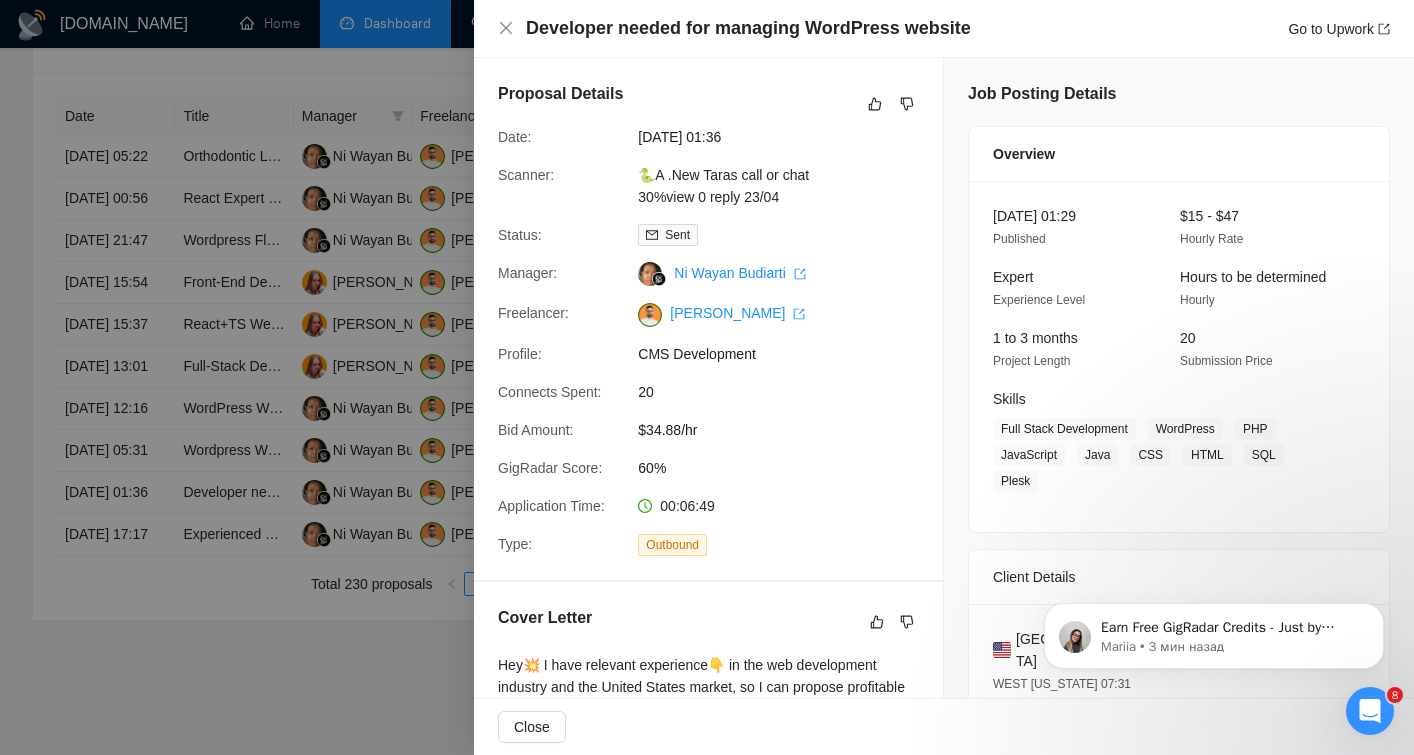 click at bounding box center (707, 377) 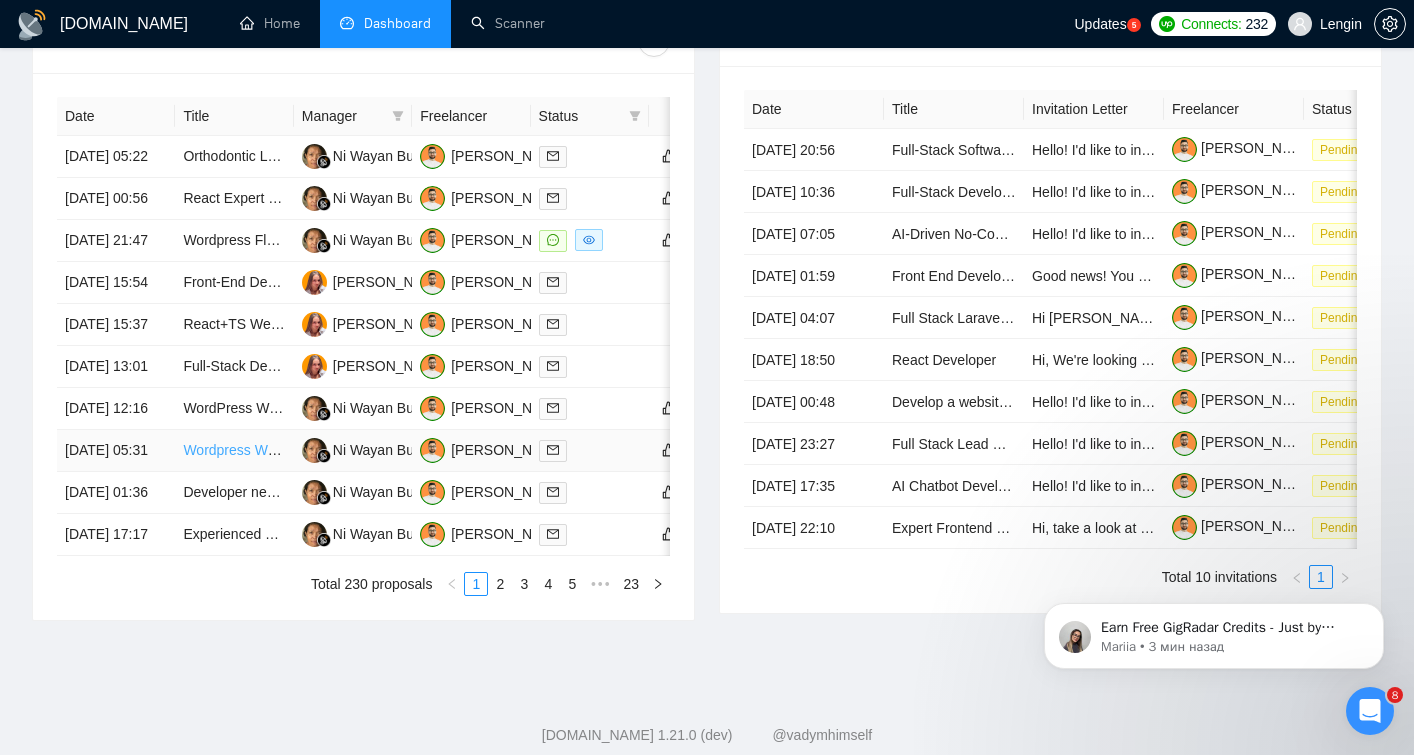 click on "Wordpress Website Development" at bounding box center [287, 450] 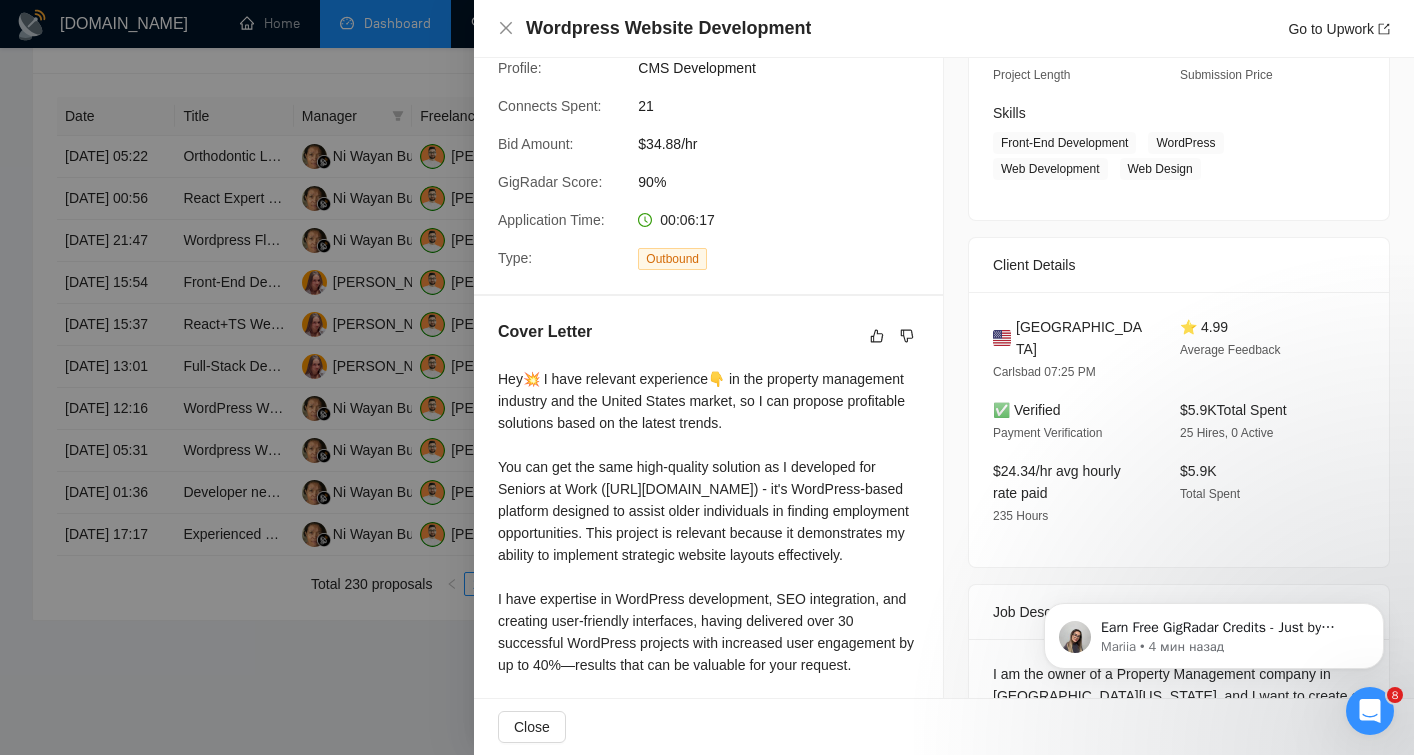 scroll, scrollTop: 427, scrollLeft: 0, axis: vertical 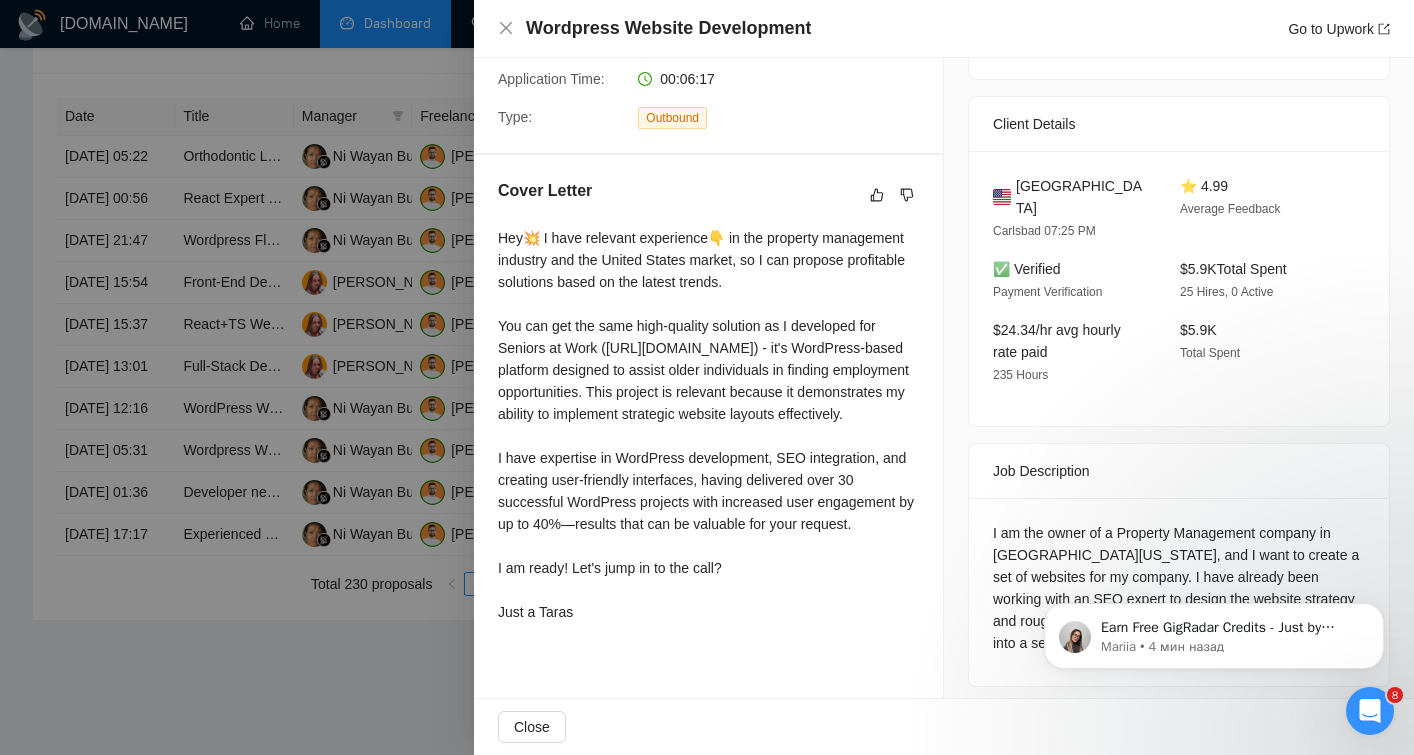 drag, startPoint x: 498, startPoint y: 241, endPoint x: 582, endPoint y: 647, distance: 414.5986 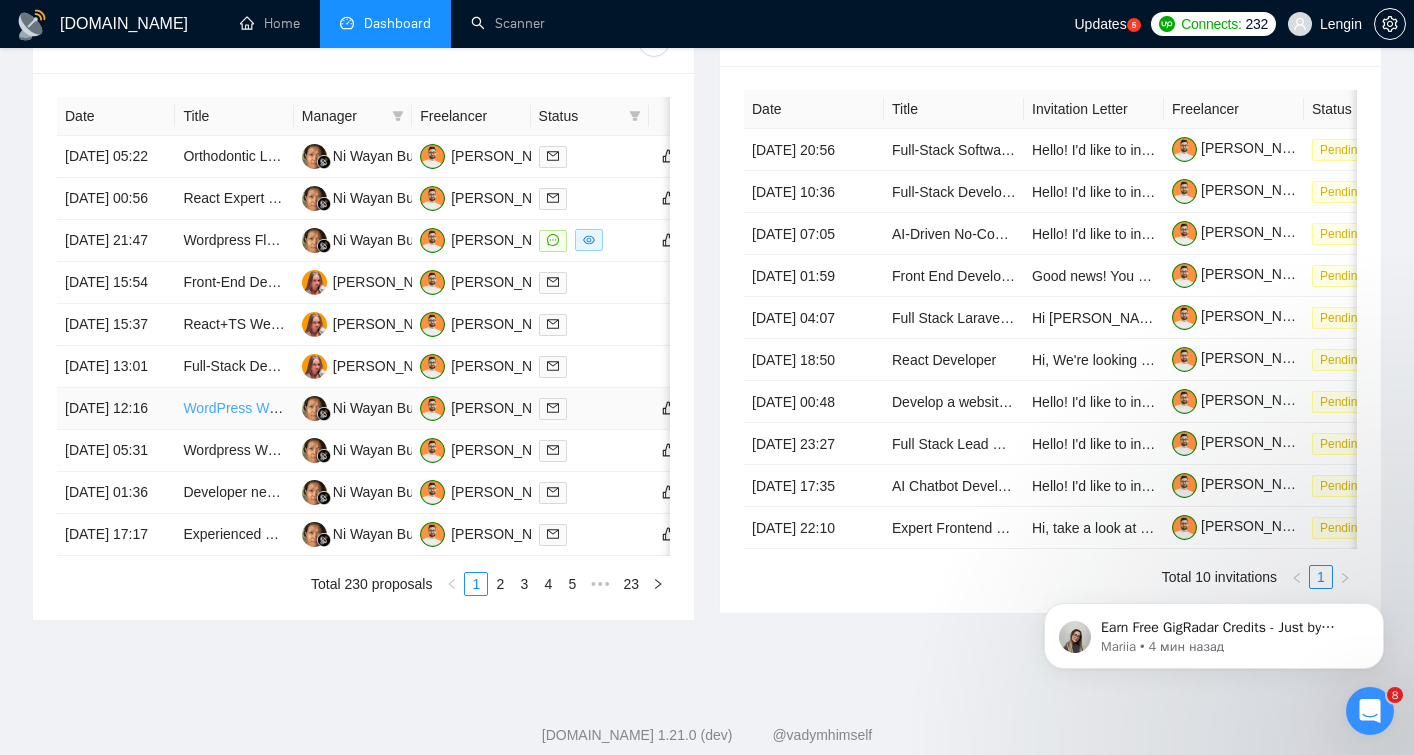 click on "WordPress Website Development for Lost and Found Pets" at bounding box center (364, 408) 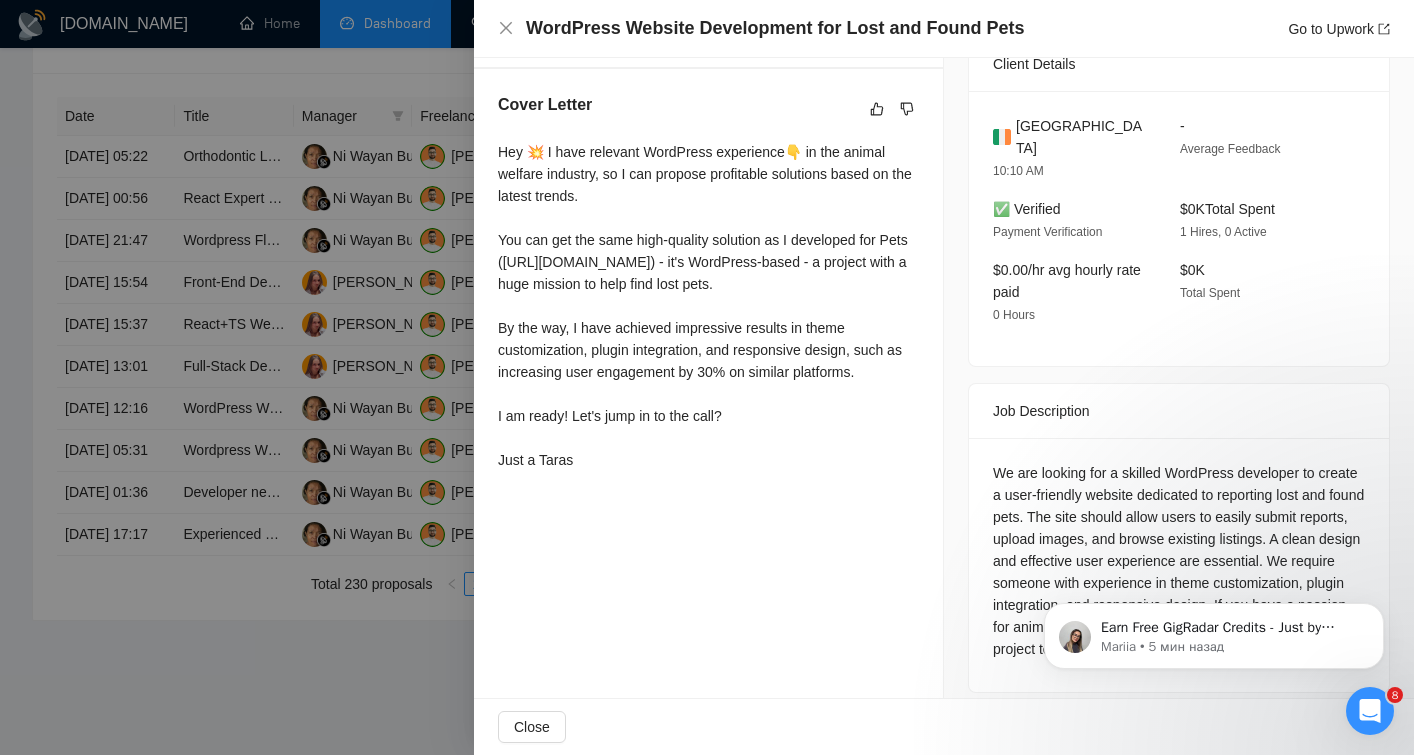 scroll, scrollTop: 529, scrollLeft: 0, axis: vertical 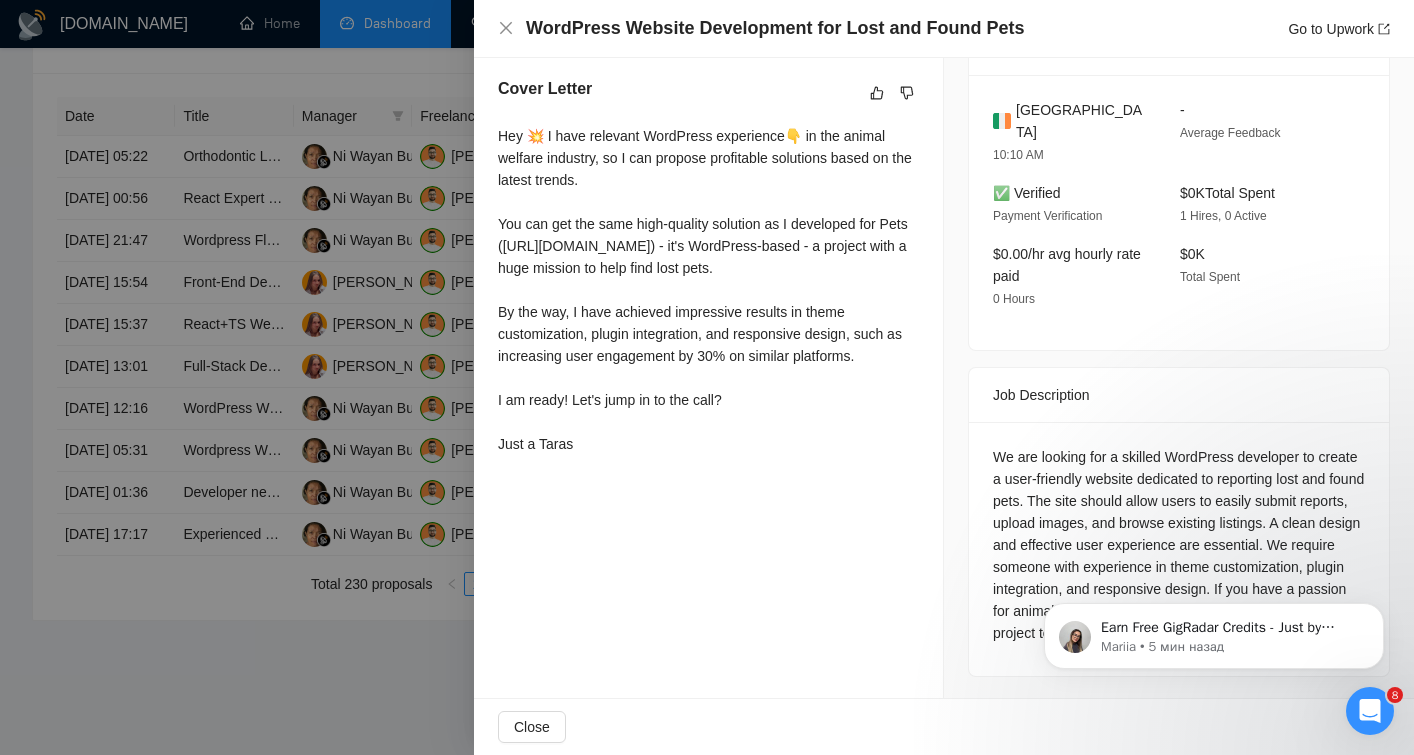 drag, startPoint x: 492, startPoint y: 132, endPoint x: 580, endPoint y: 491, distance: 369.6282 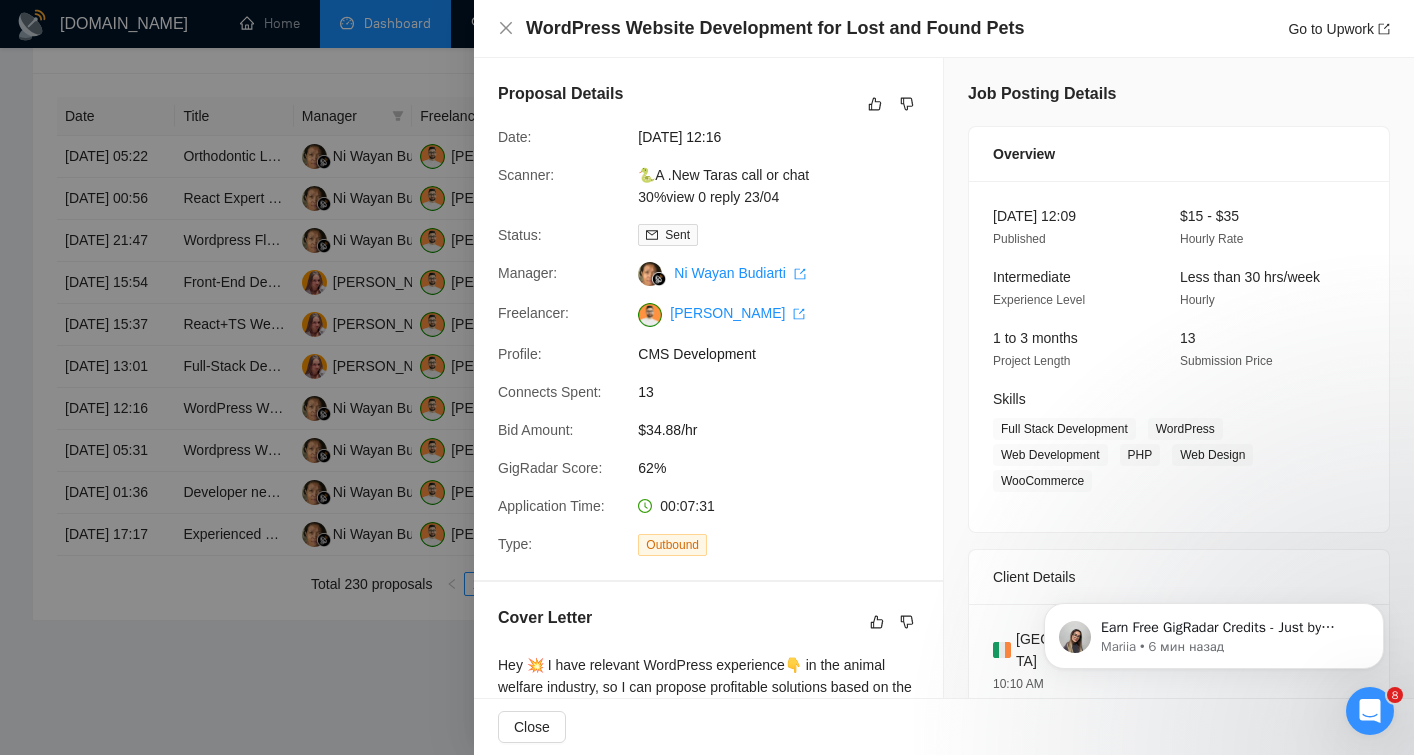 click at bounding box center [707, 377] 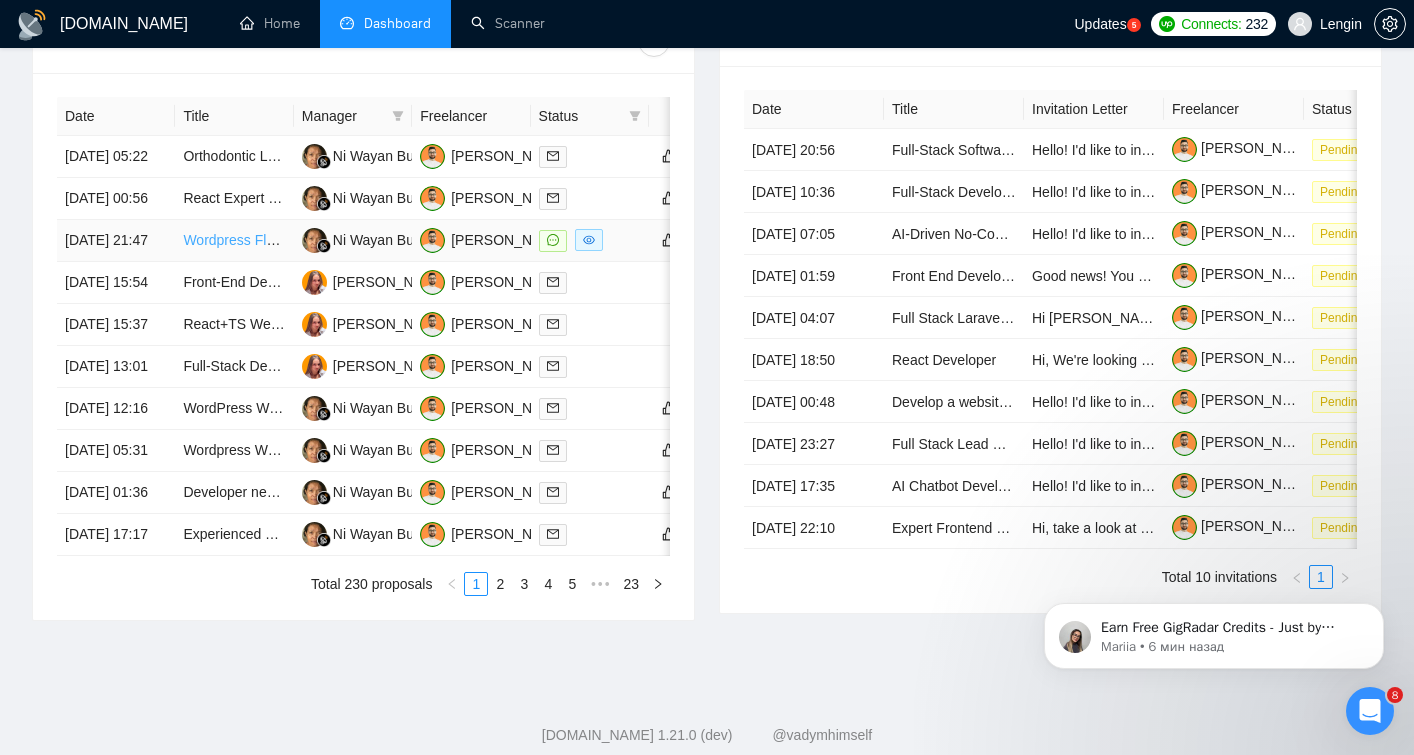 click on "Wordpress Fluent Forms Project" at bounding box center [283, 240] 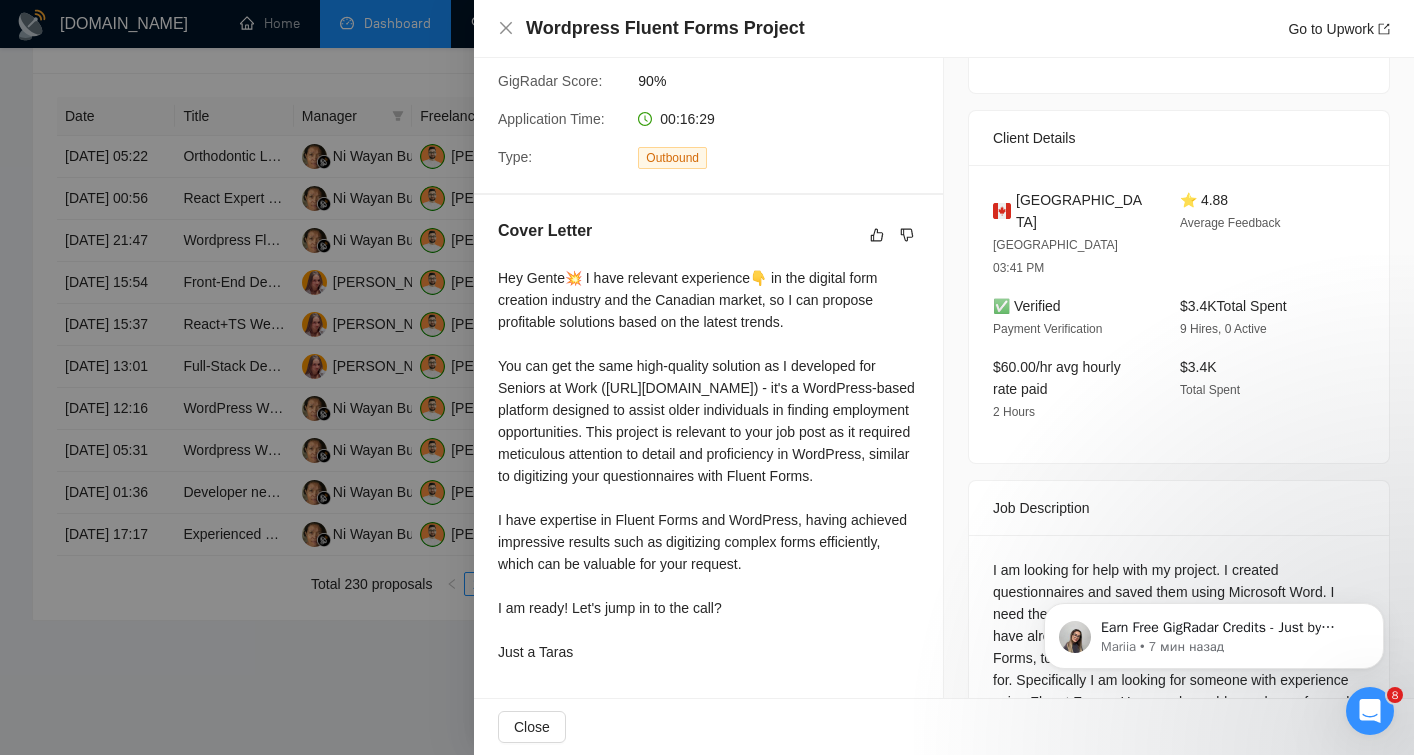 scroll, scrollTop: 406, scrollLeft: 0, axis: vertical 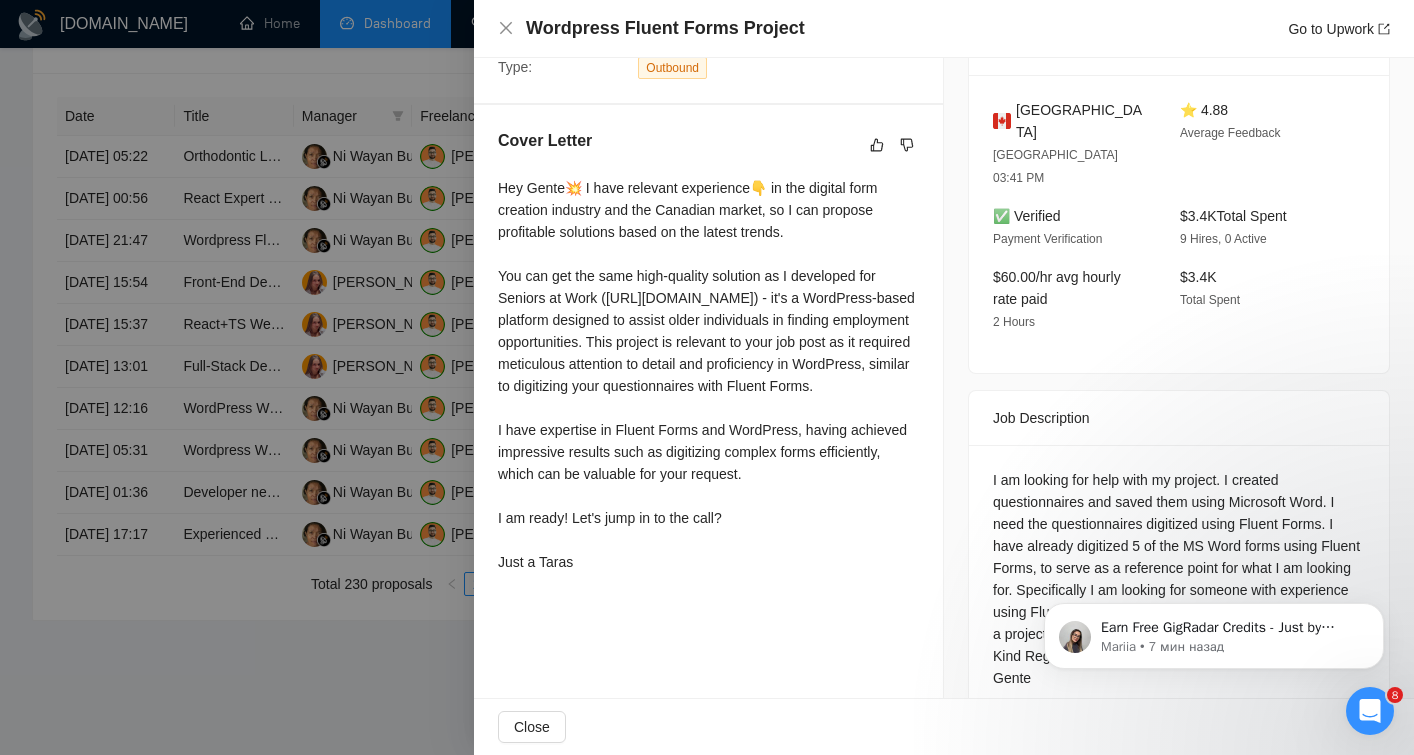 drag, startPoint x: 492, startPoint y: 259, endPoint x: 656, endPoint y: 653, distance: 426.76926 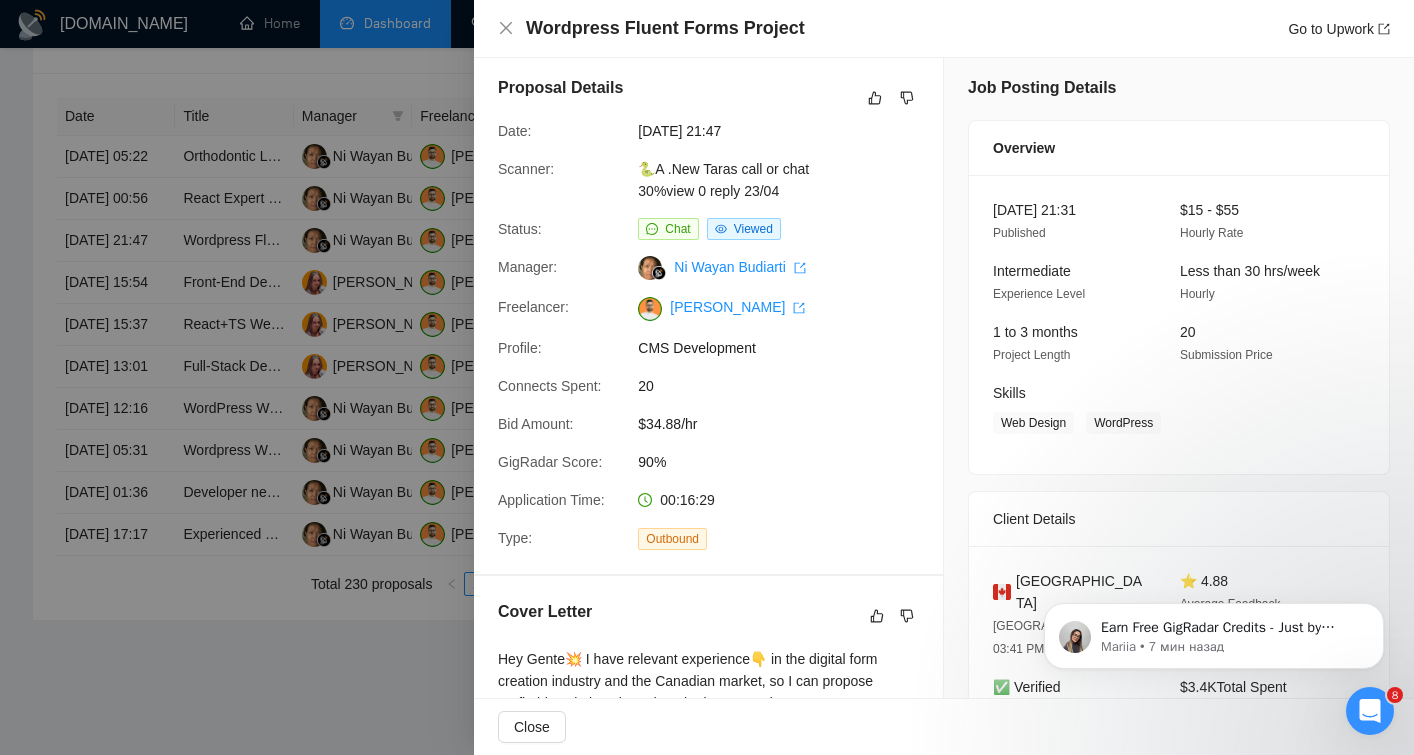scroll, scrollTop: 0, scrollLeft: 0, axis: both 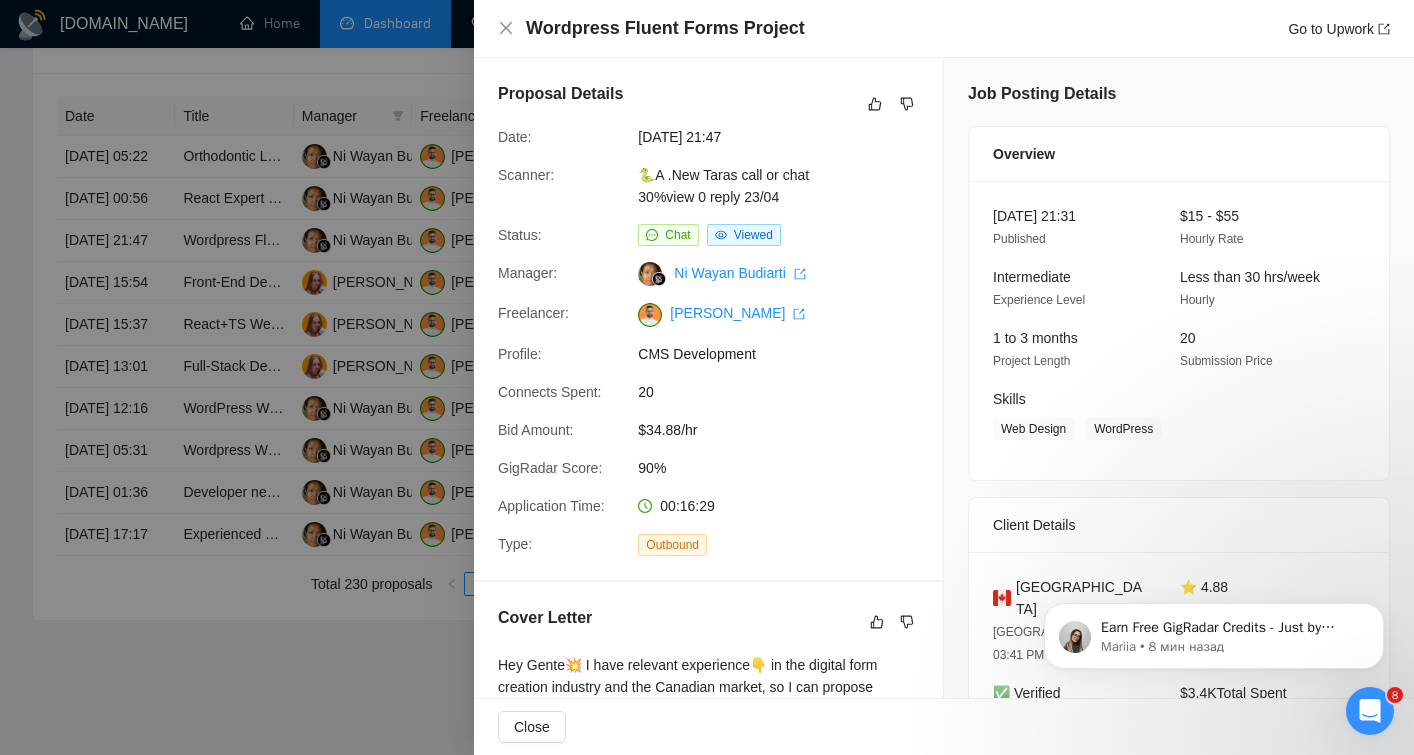 click at bounding box center (707, 377) 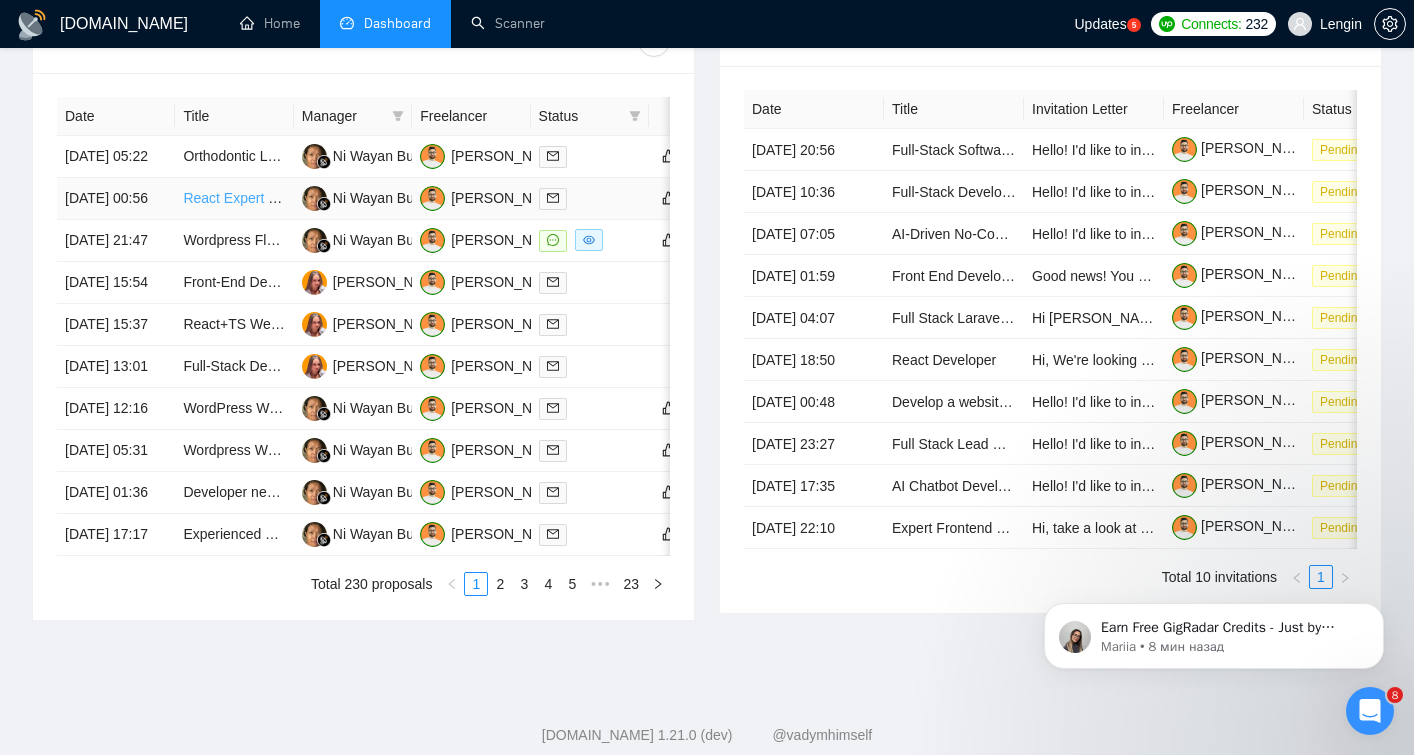 click on "React Expert For Website Frontend" at bounding box center (293, 198) 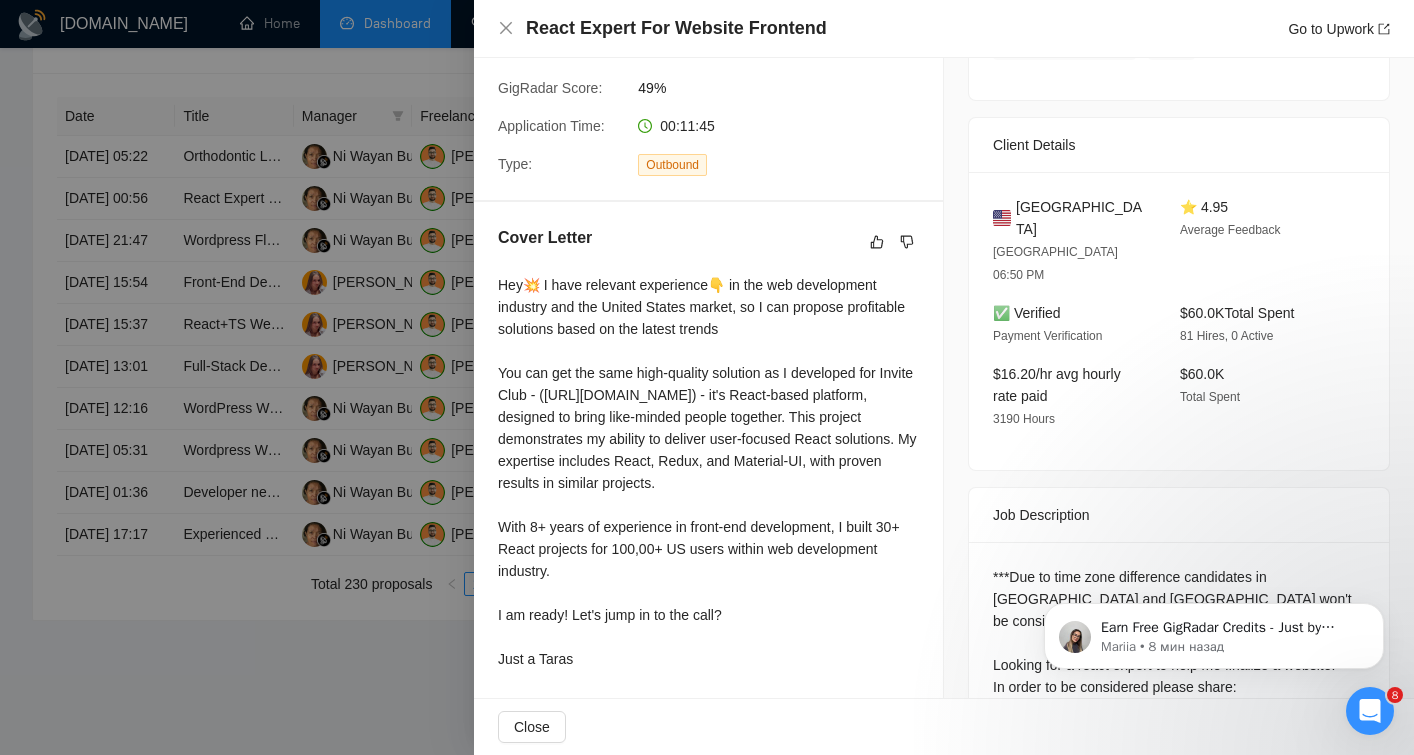 scroll, scrollTop: 521, scrollLeft: 0, axis: vertical 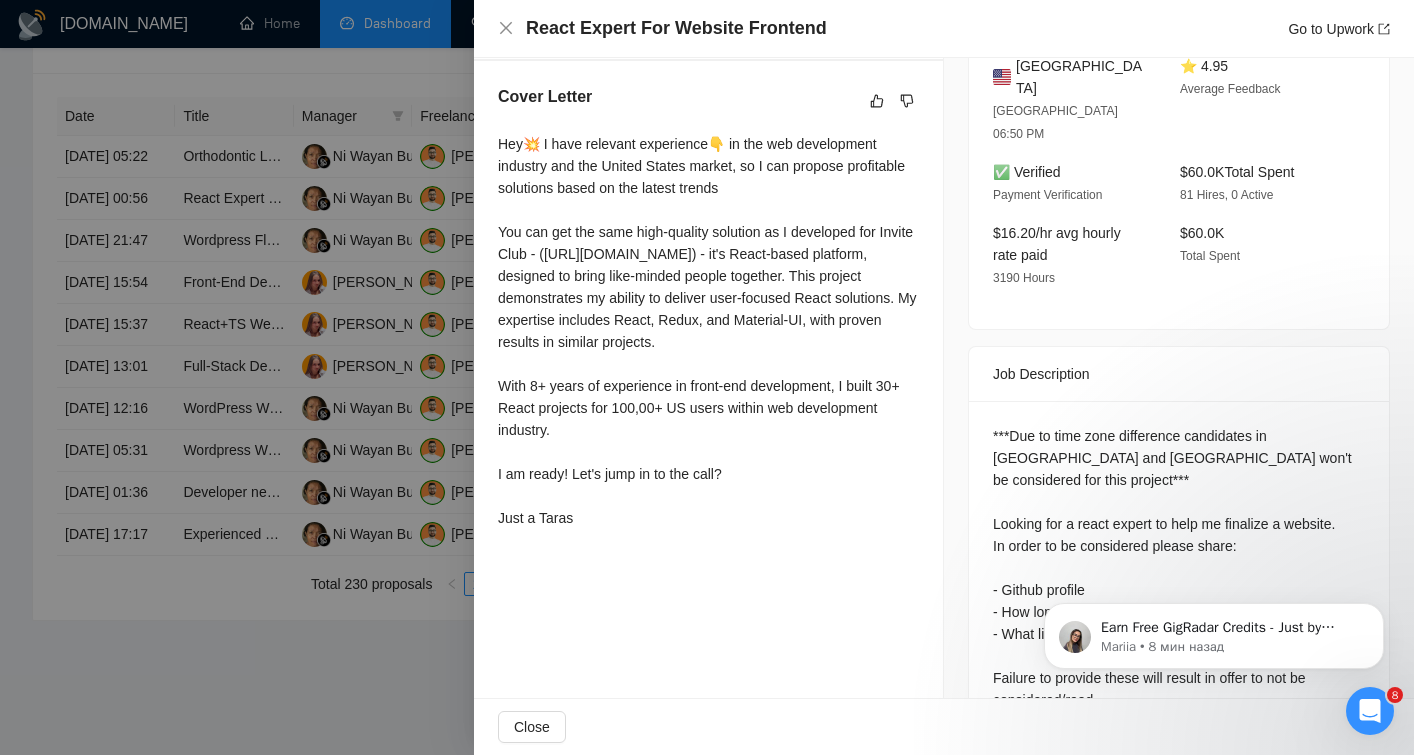 drag, startPoint x: 494, startPoint y: 143, endPoint x: 621, endPoint y: 556, distance: 432.08563 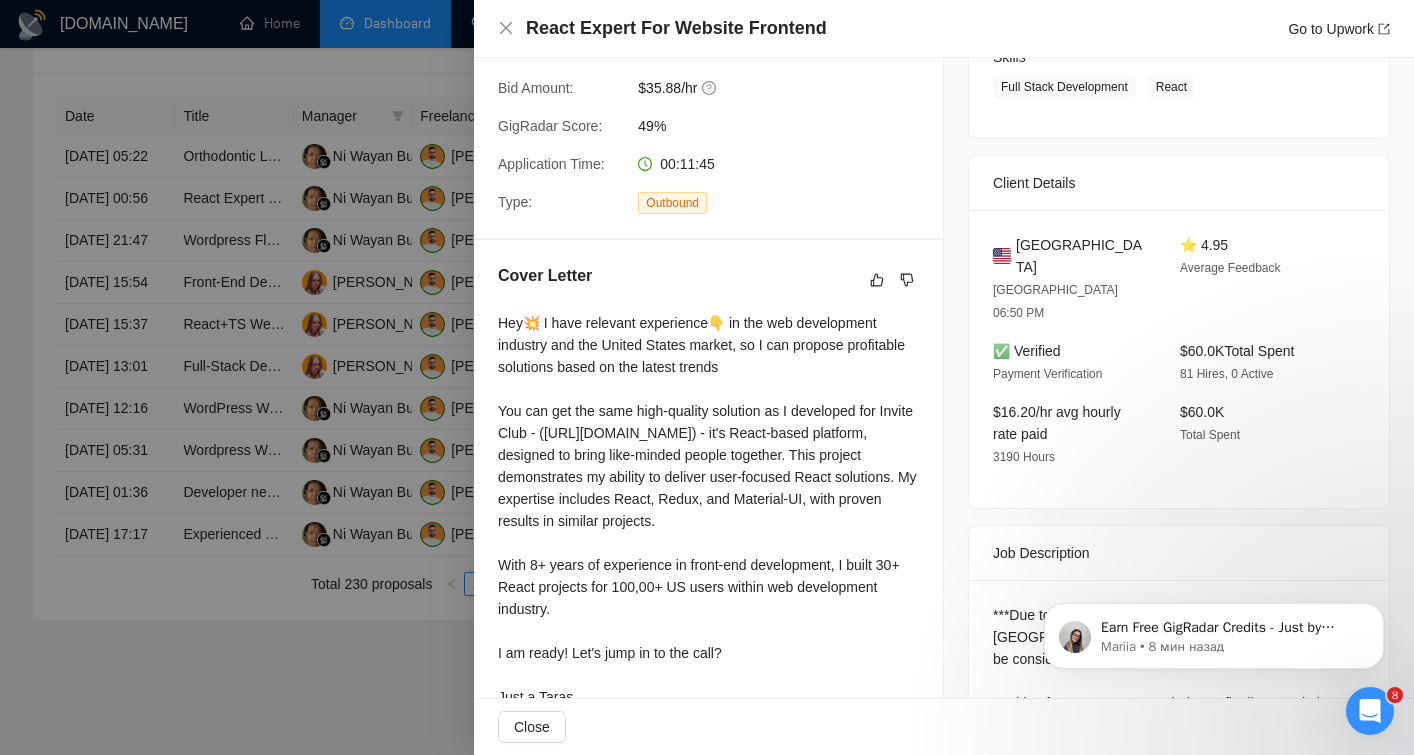 scroll, scrollTop: 387, scrollLeft: 0, axis: vertical 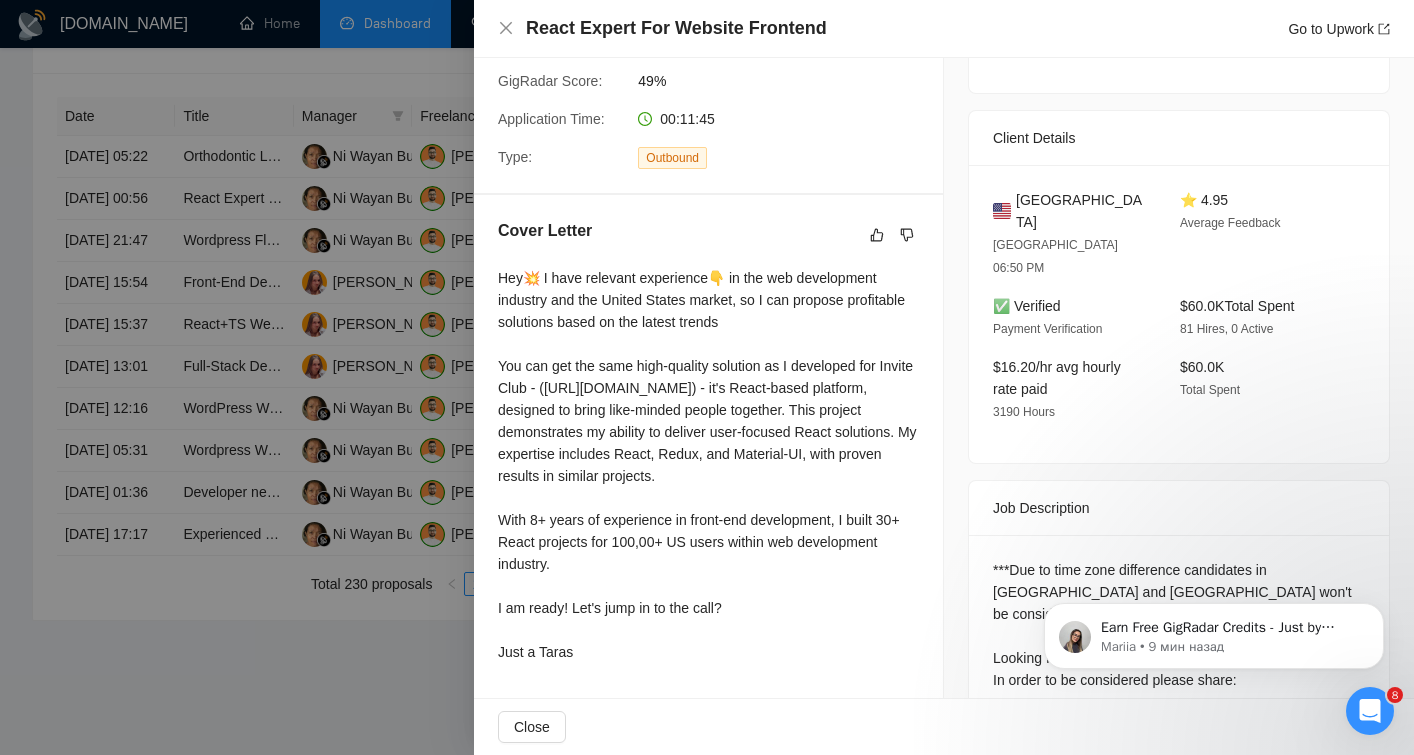 click at bounding box center (707, 377) 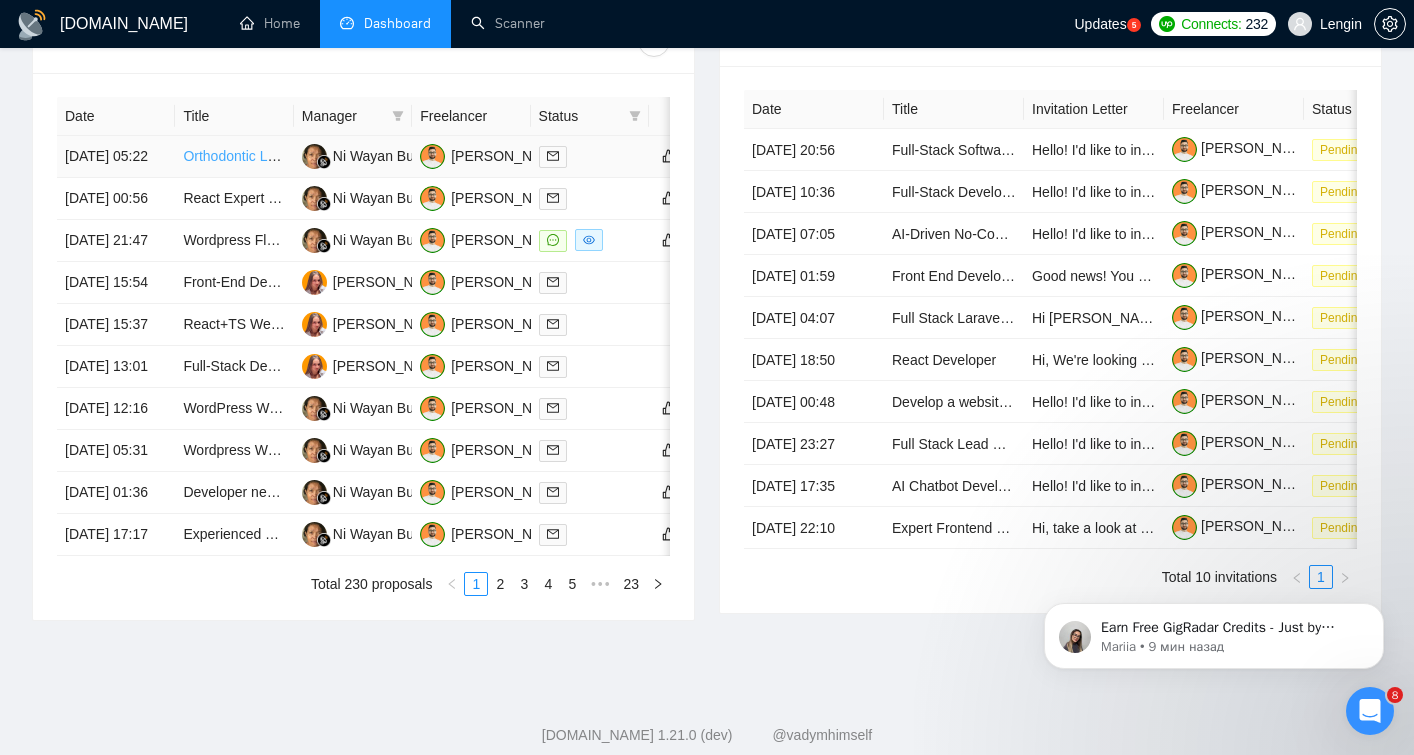 click on "Orthodontic Lab Automation Developer" at bounding box center [303, 156] 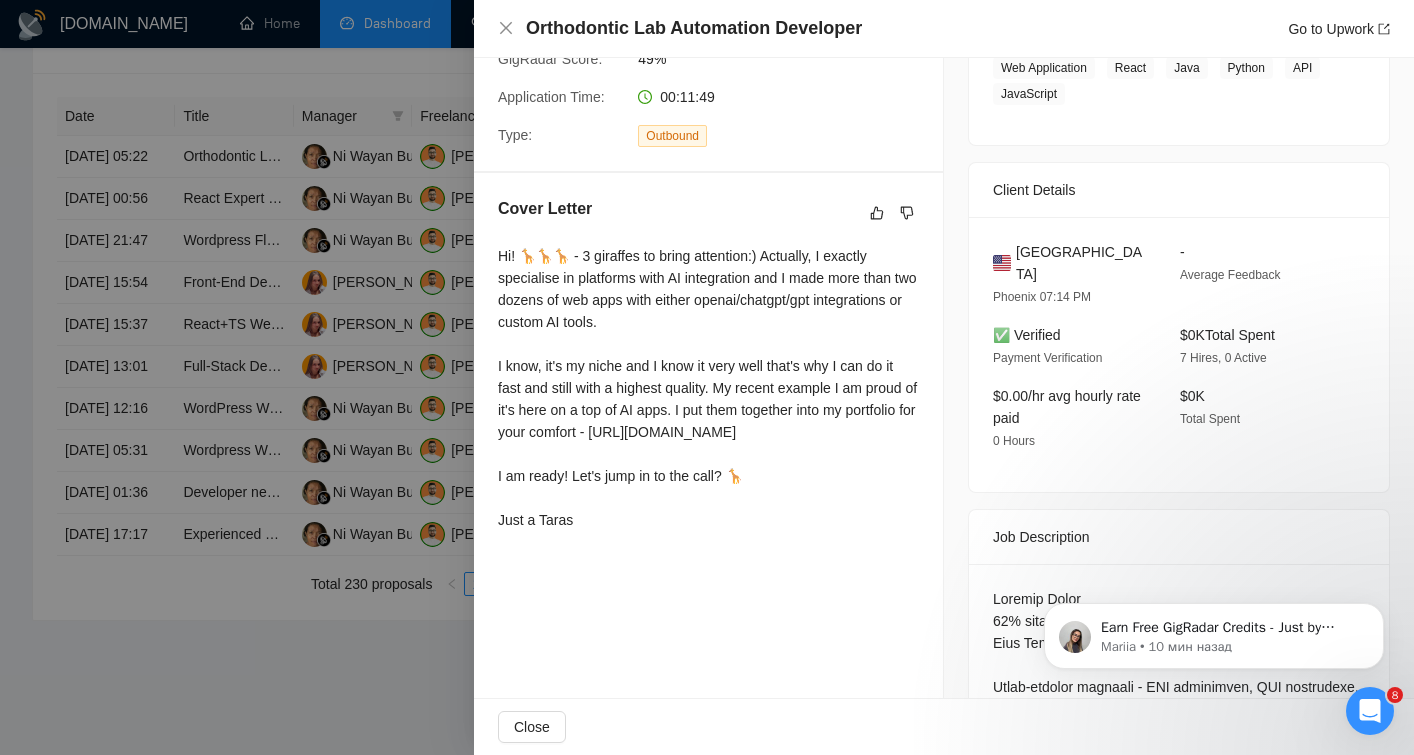 scroll, scrollTop: 351, scrollLeft: 0, axis: vertical 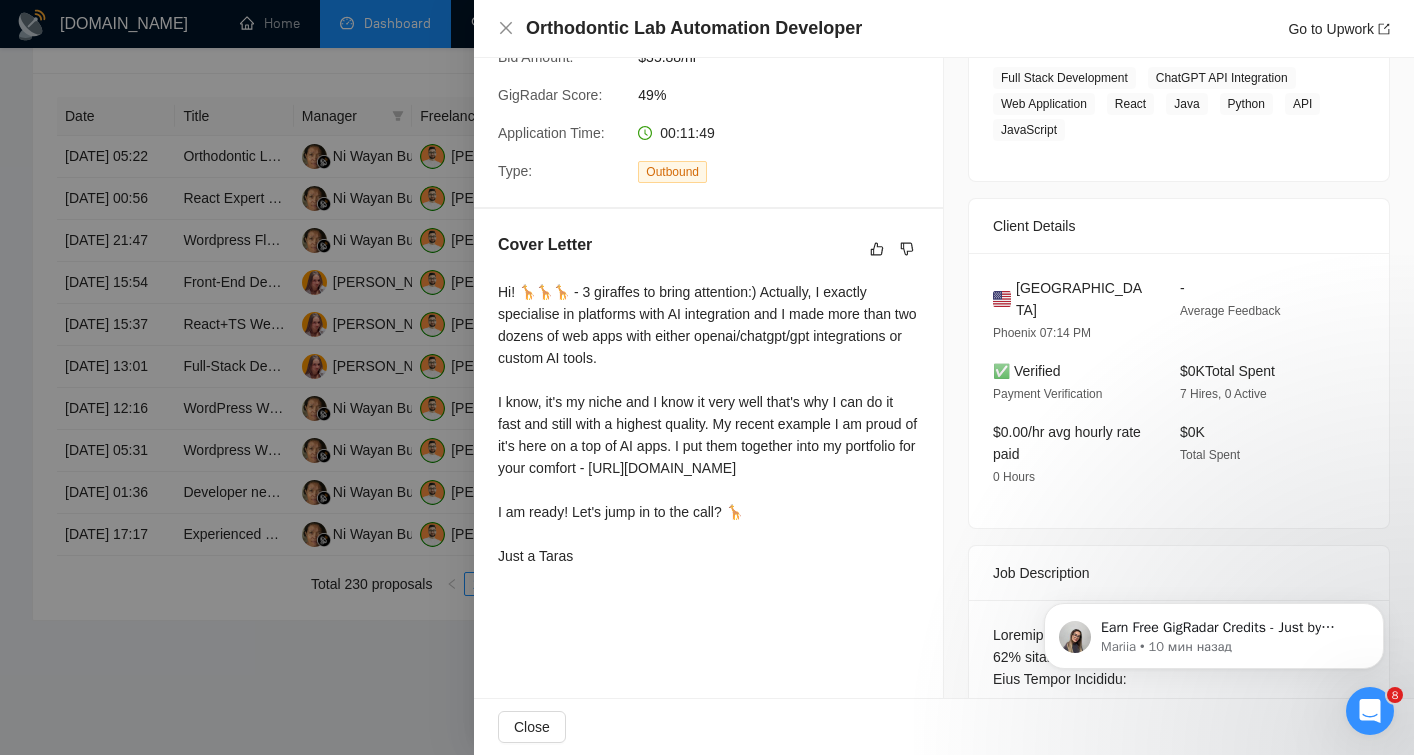 drag, startPoint x: 488, startPoint y: 296, endPoint x: 595, endPoint y: 624, distance: 345.0116 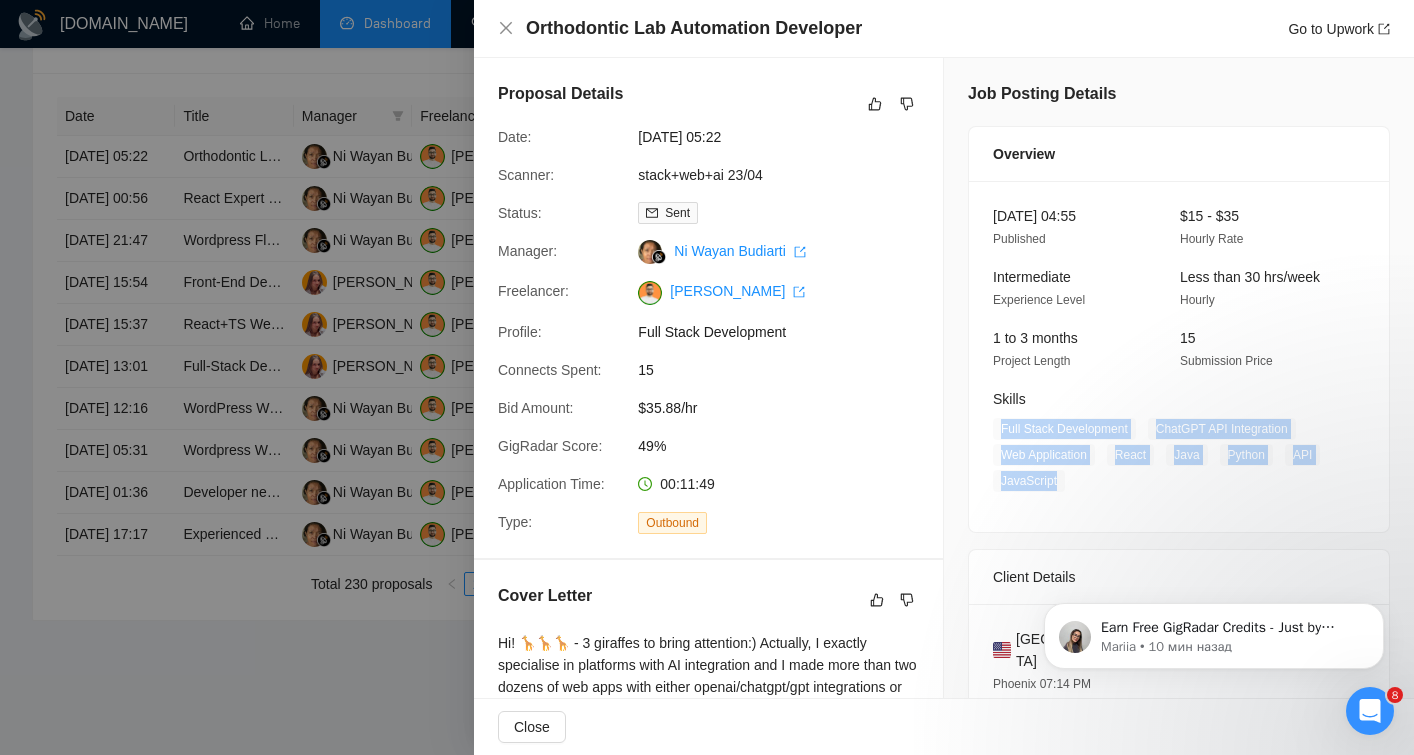 drag, startPoint x: 997, startPoint y: 416, endPoint x: 1122, endPoint y: 484, distance: 142.29898 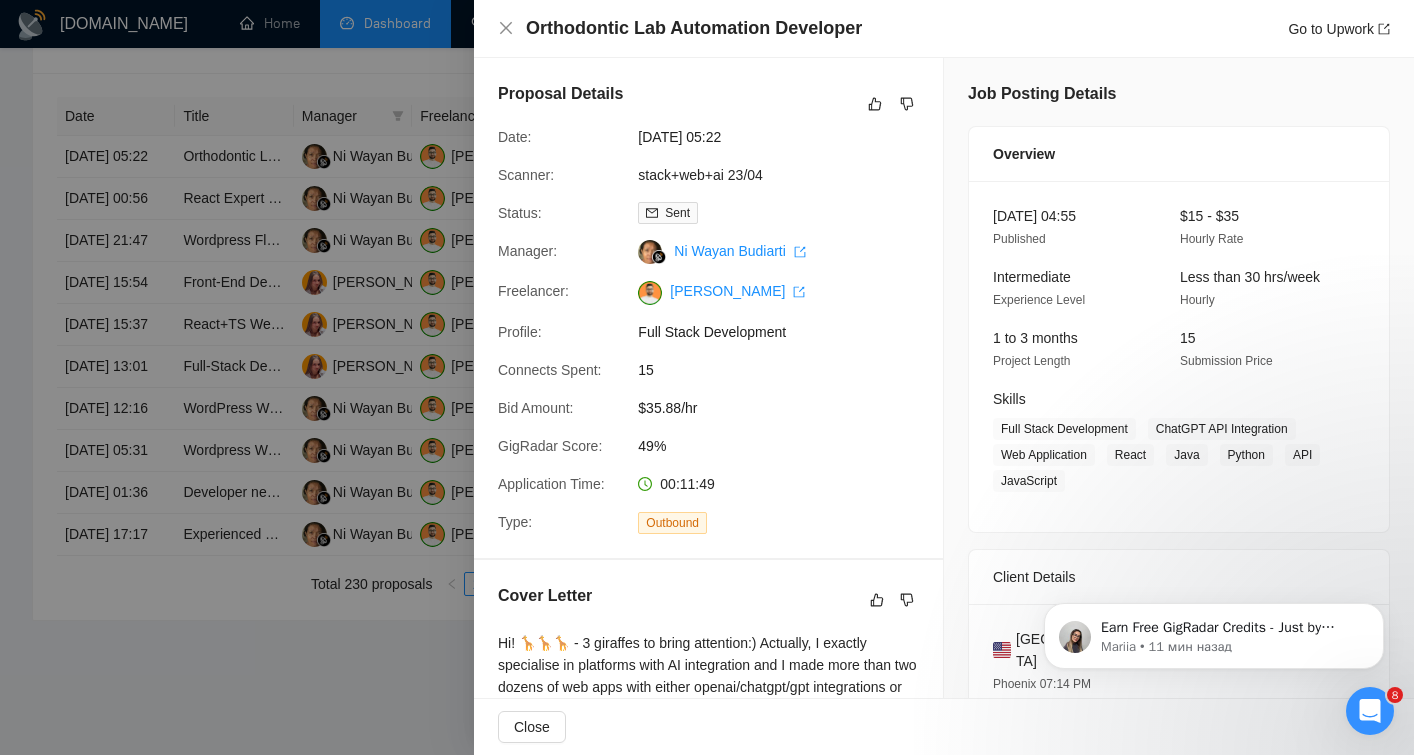click at bounding box center (707, 377) 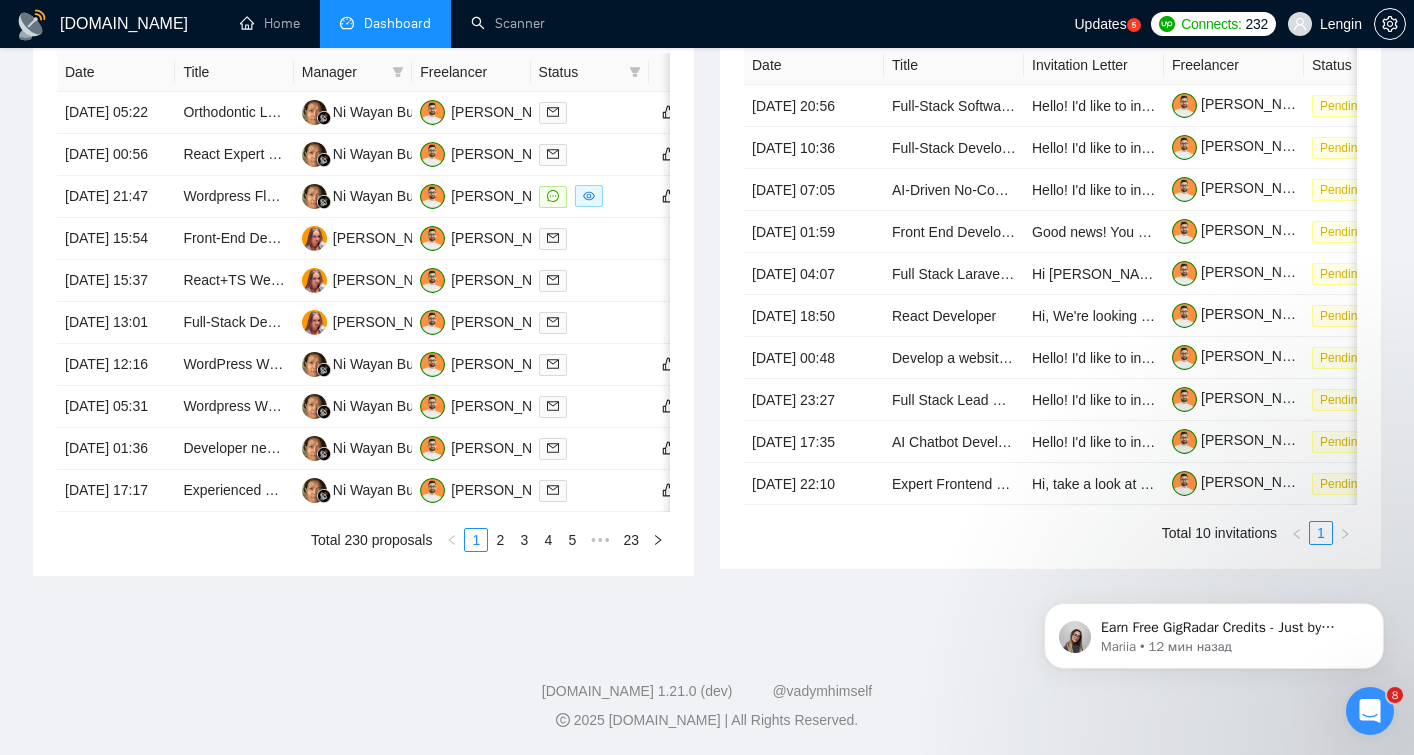scroll, scrollTop: 964, scrollLeft: 0, axis: vertical 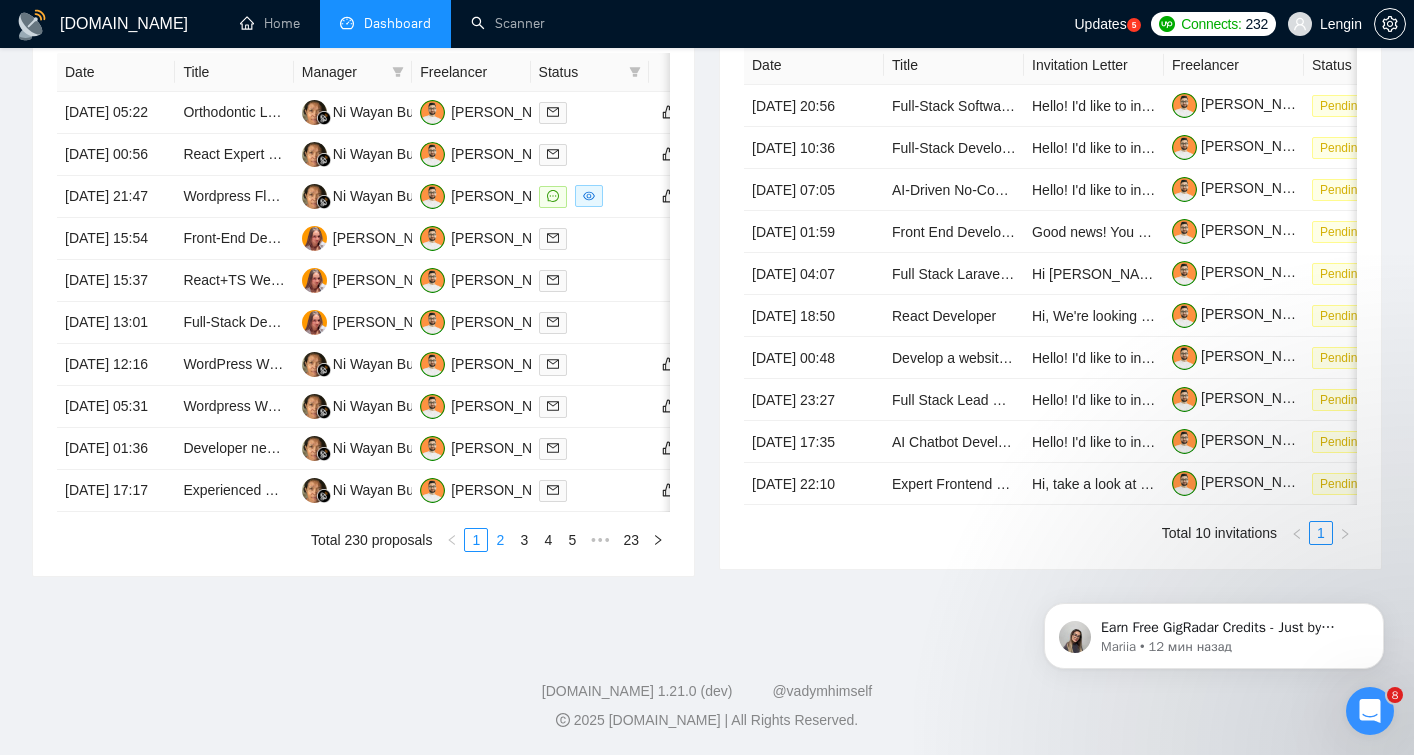 click on "2" at bounding box center (500, 540) 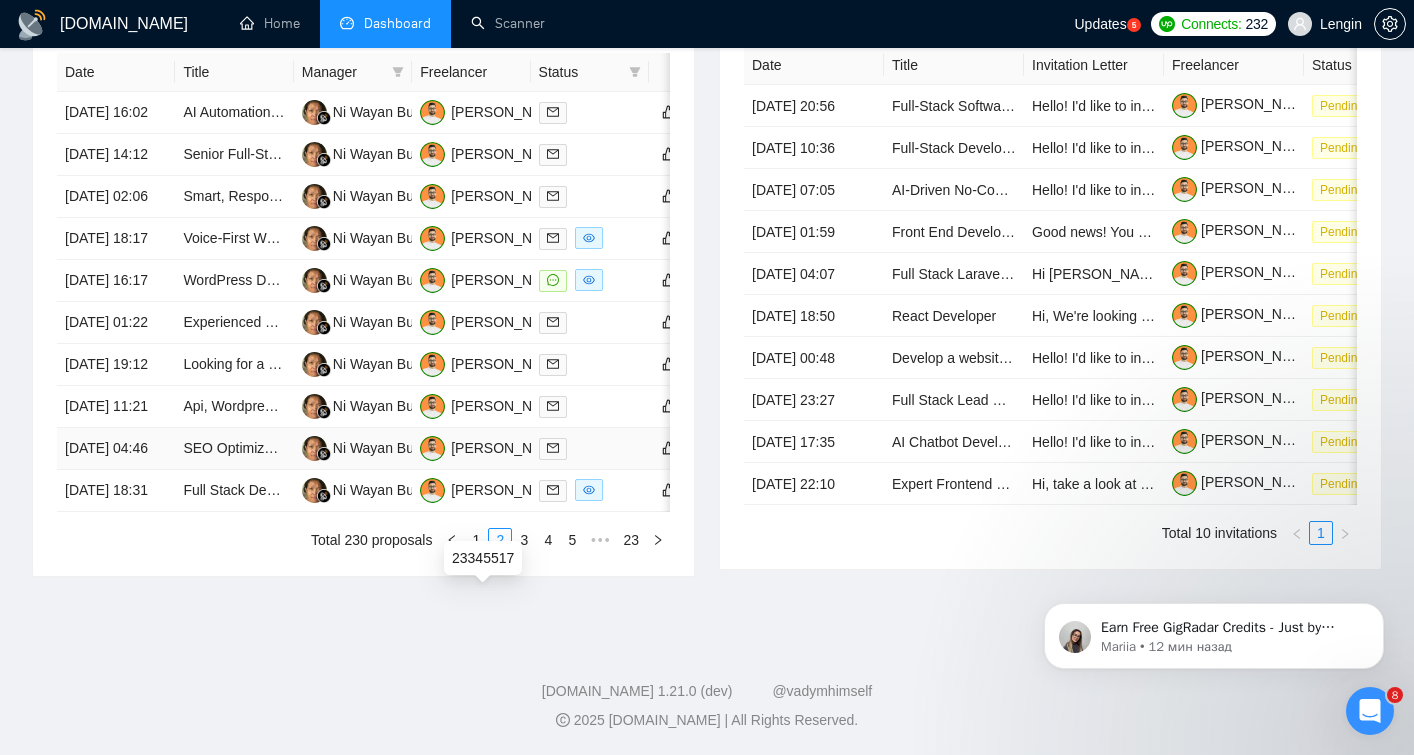 scroll, scrollTop: 894, scrollLeft: 0, axis: vertical 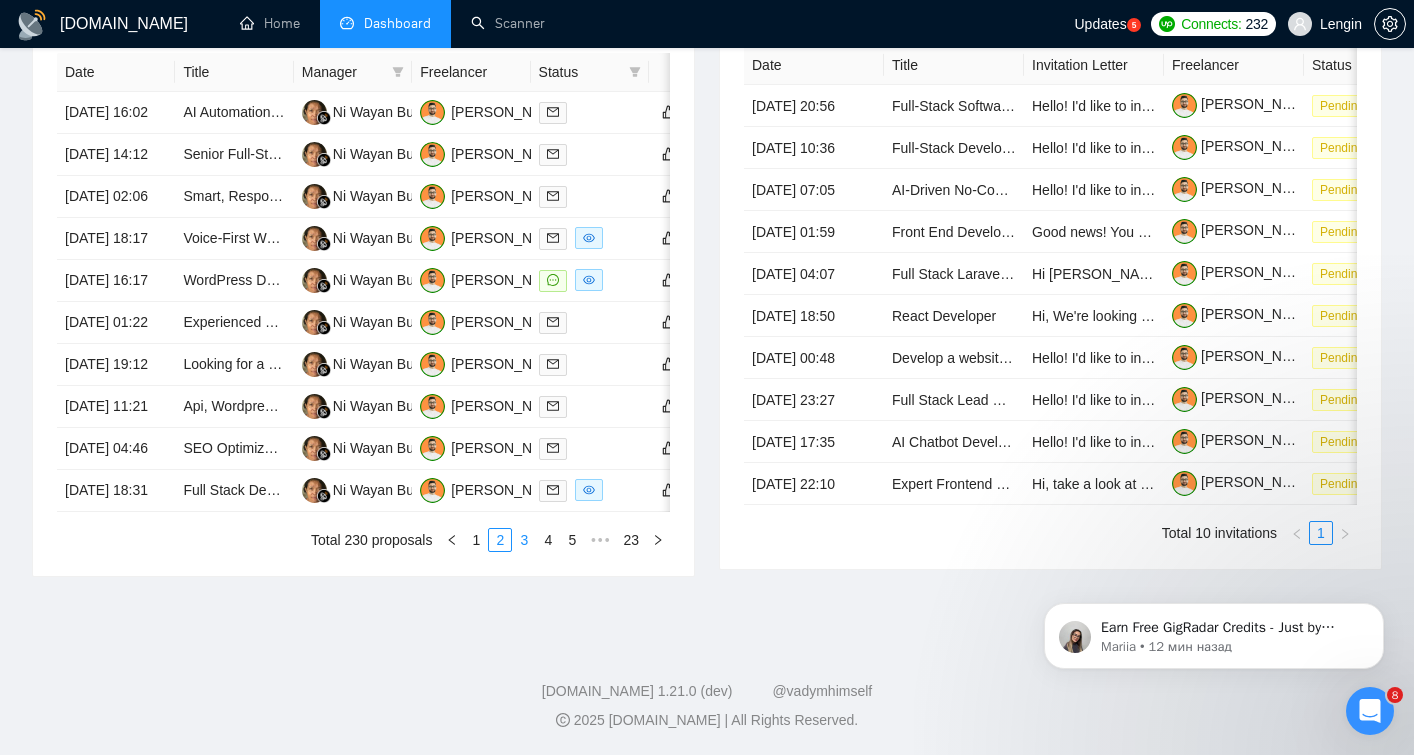 click on "3" at bounding box center (524, 540) 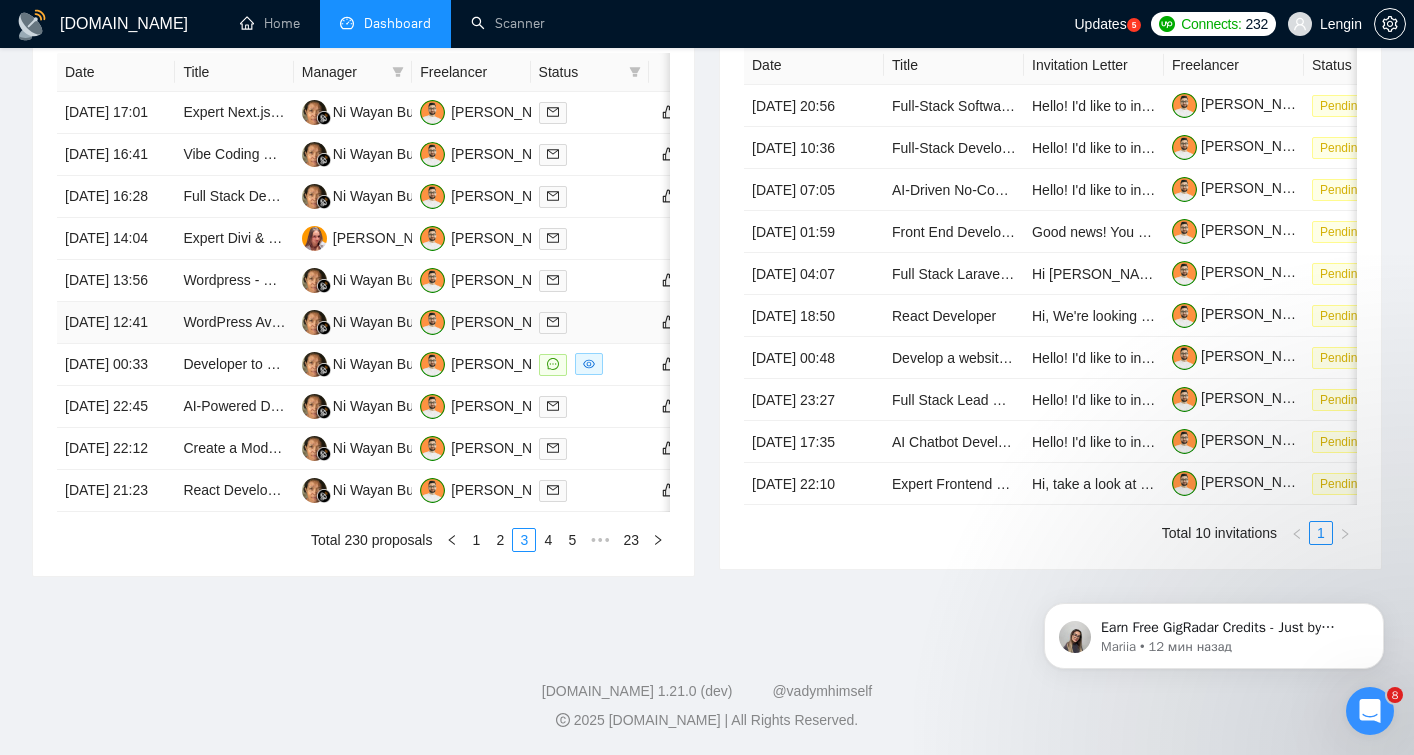 scroll, scrollTop: 868, scrollLeft: 0, axis: vertical 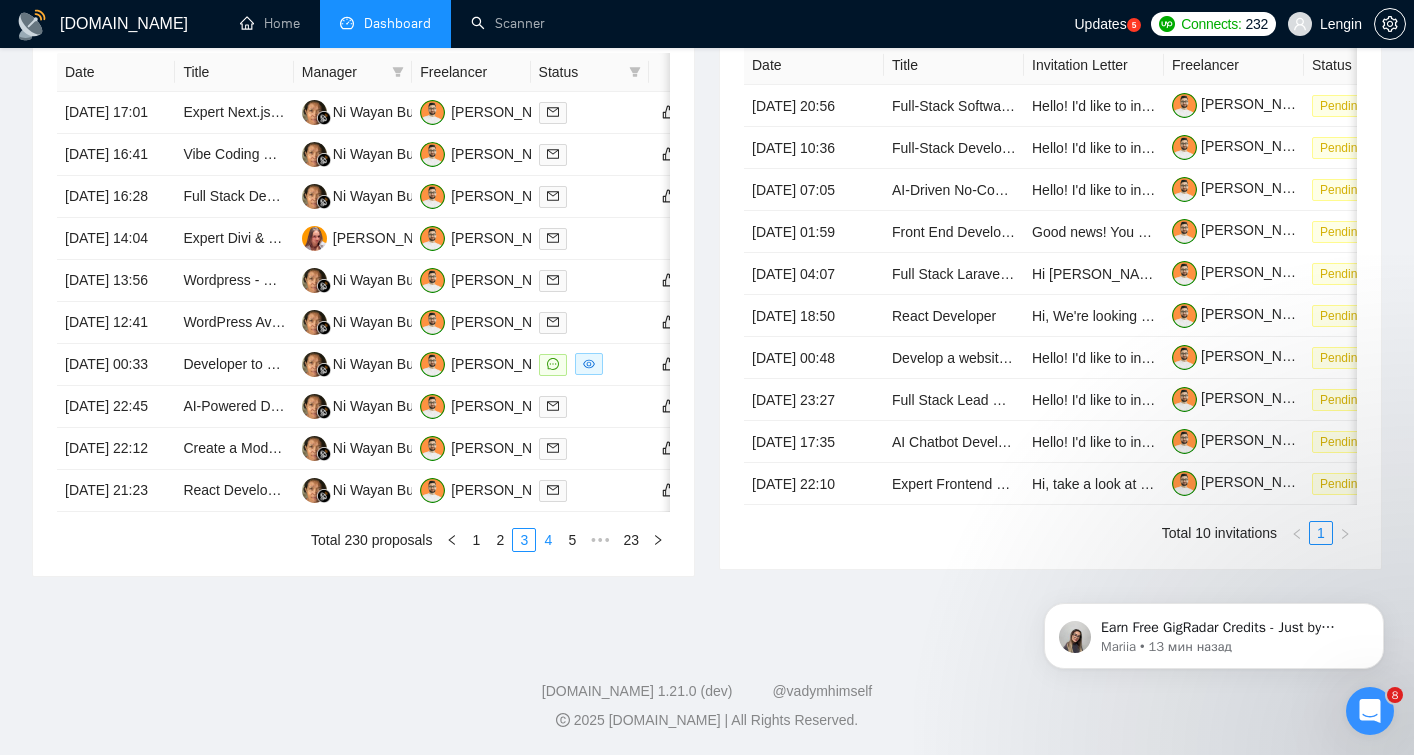 click on "4" at bounding box center [548, 540] 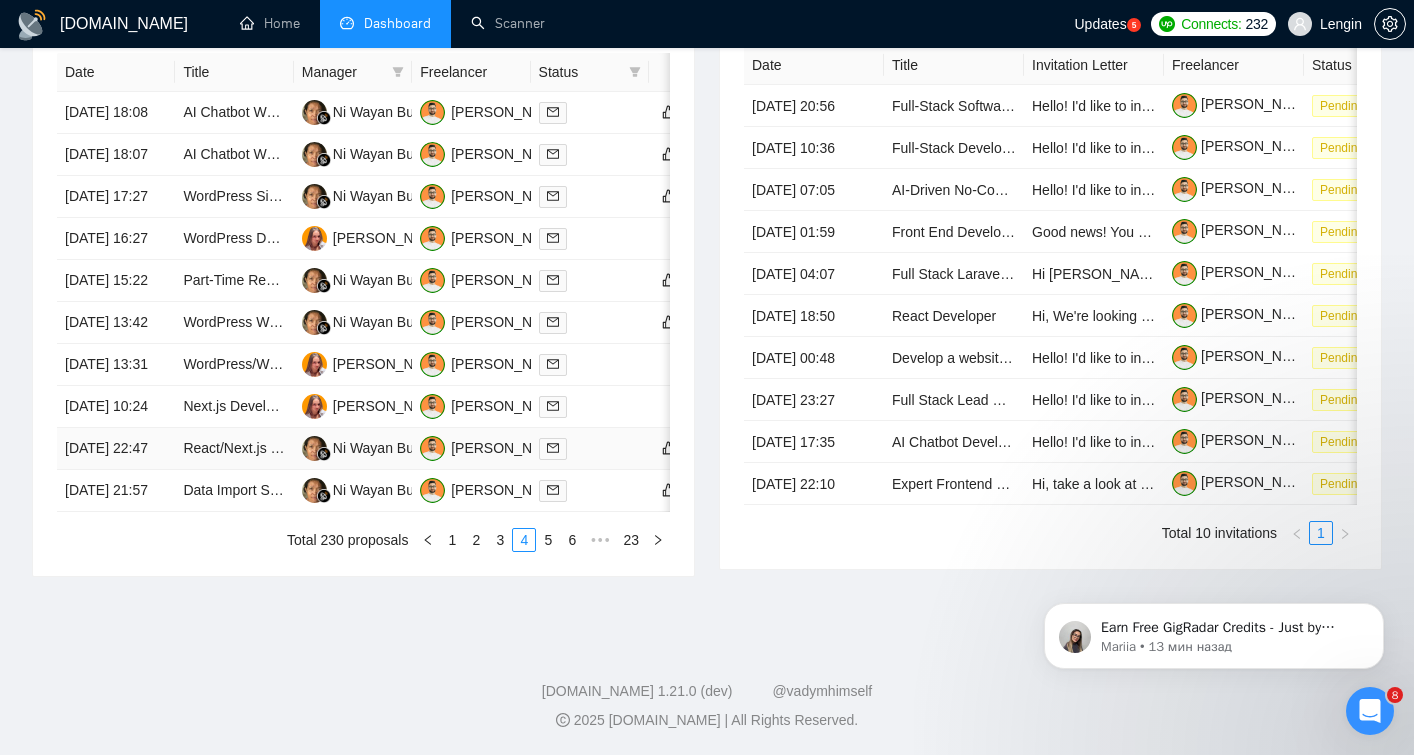 scroll, scrollTop: 907, scrollLeft: 0, axis: vertical 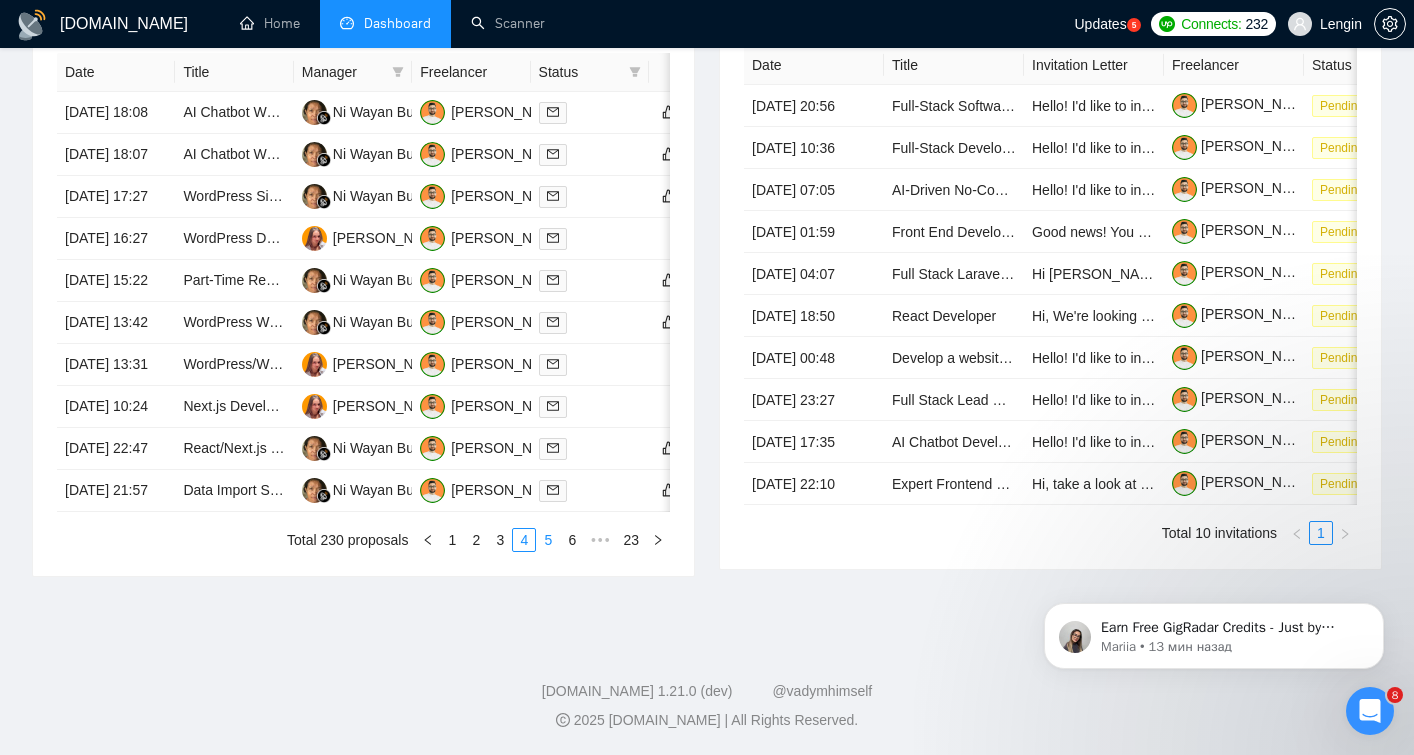 click on "5" at bounding box center [548, 540] 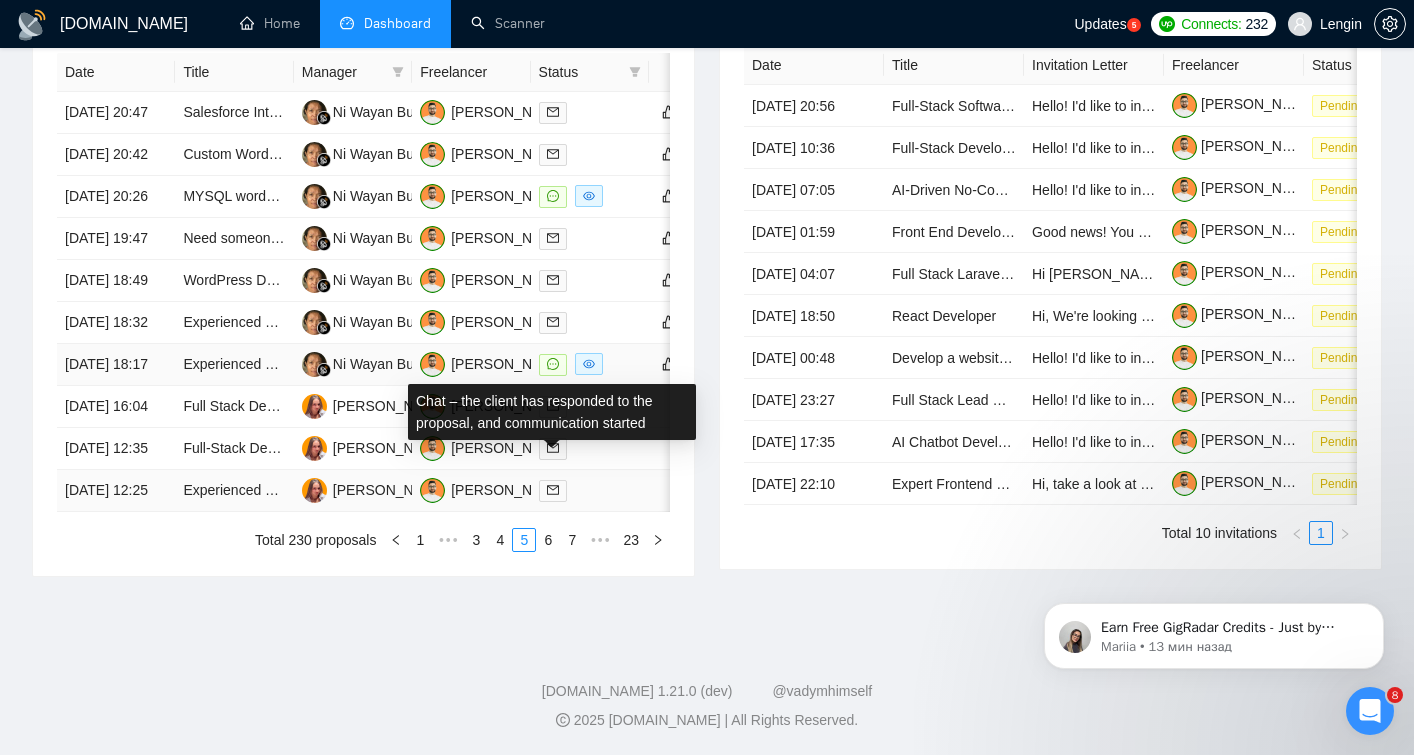 scroll, scrollTop: 937, scrollLeft: 0, axis: vertical 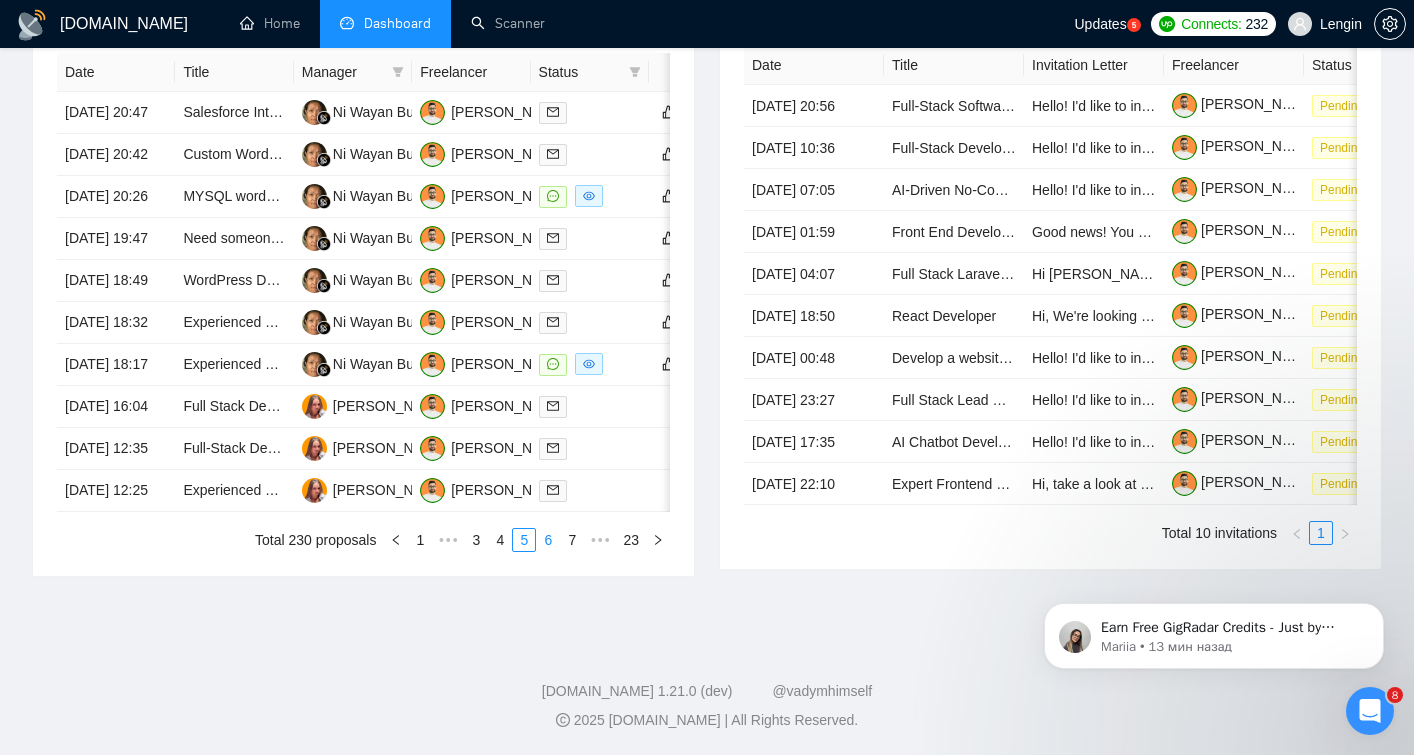 click on "6" at bounding box center (548, 540) 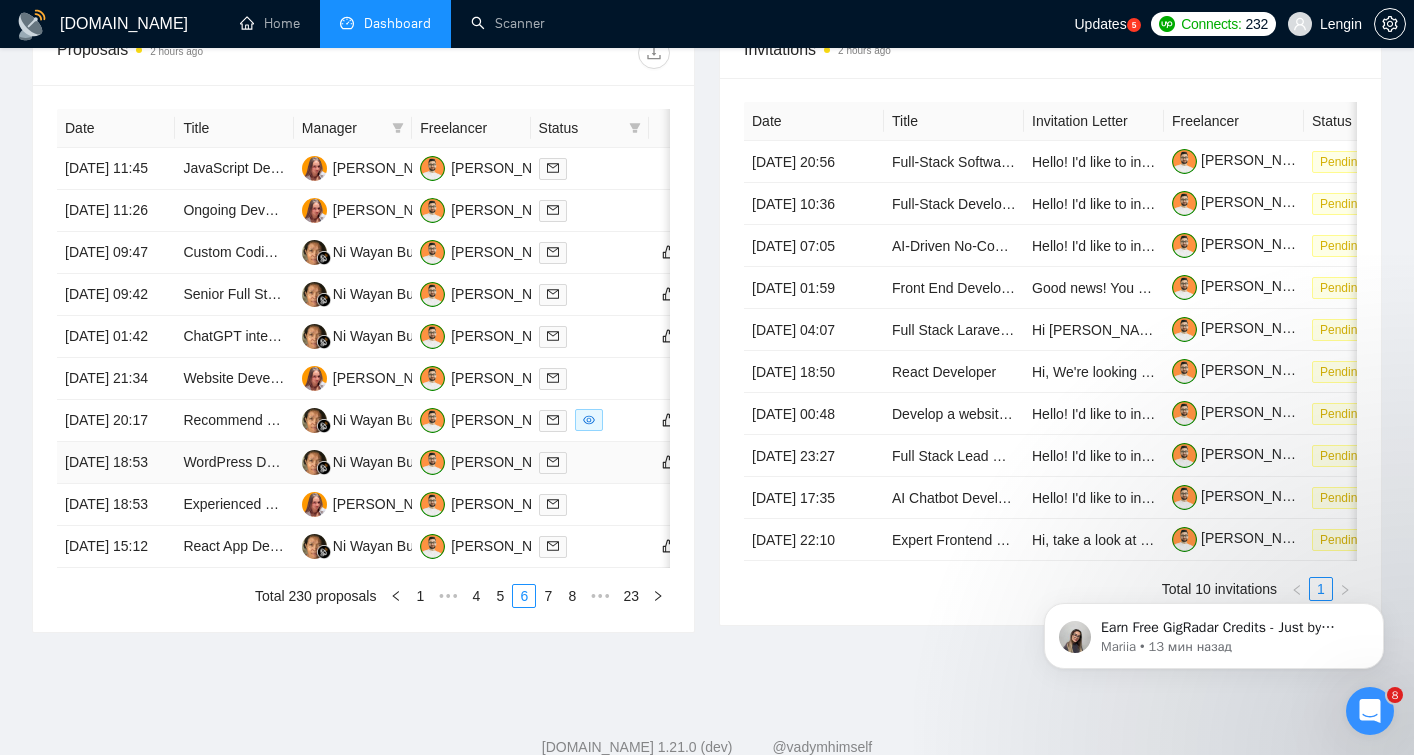 scroll, scrollTop: 816, scrollLeft: 0, axis: vertical 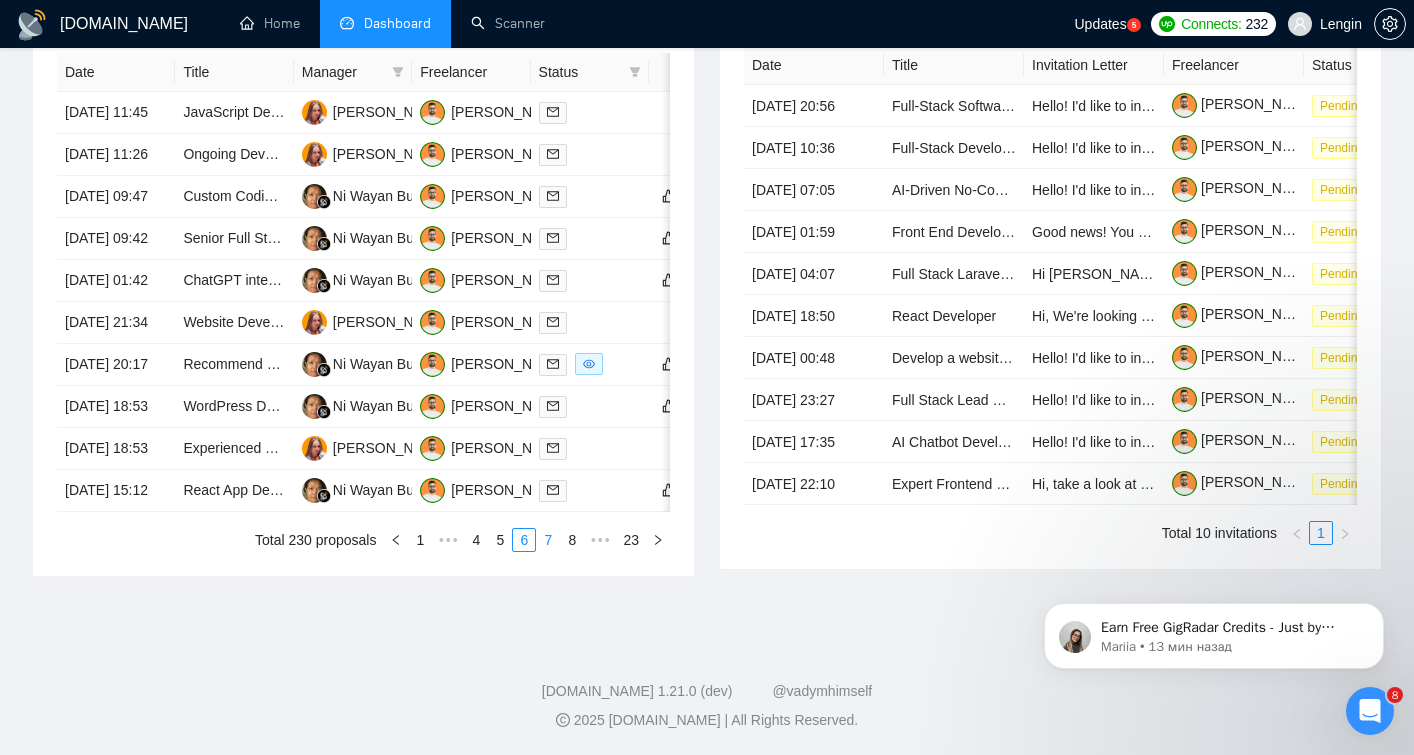 click on "7" at bounding box center (548, 540) 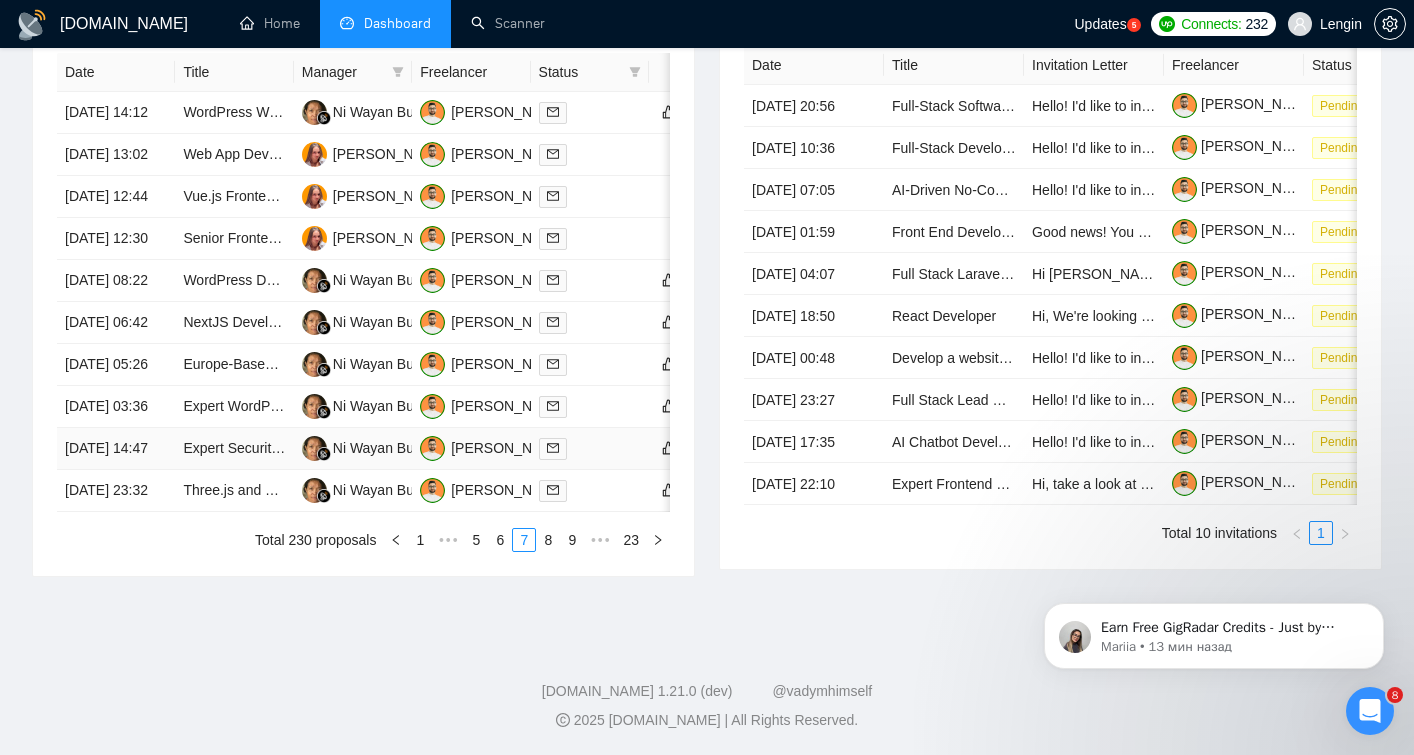 scroll, scrollTop: 883, scrollLeft: 0, axis: vertical 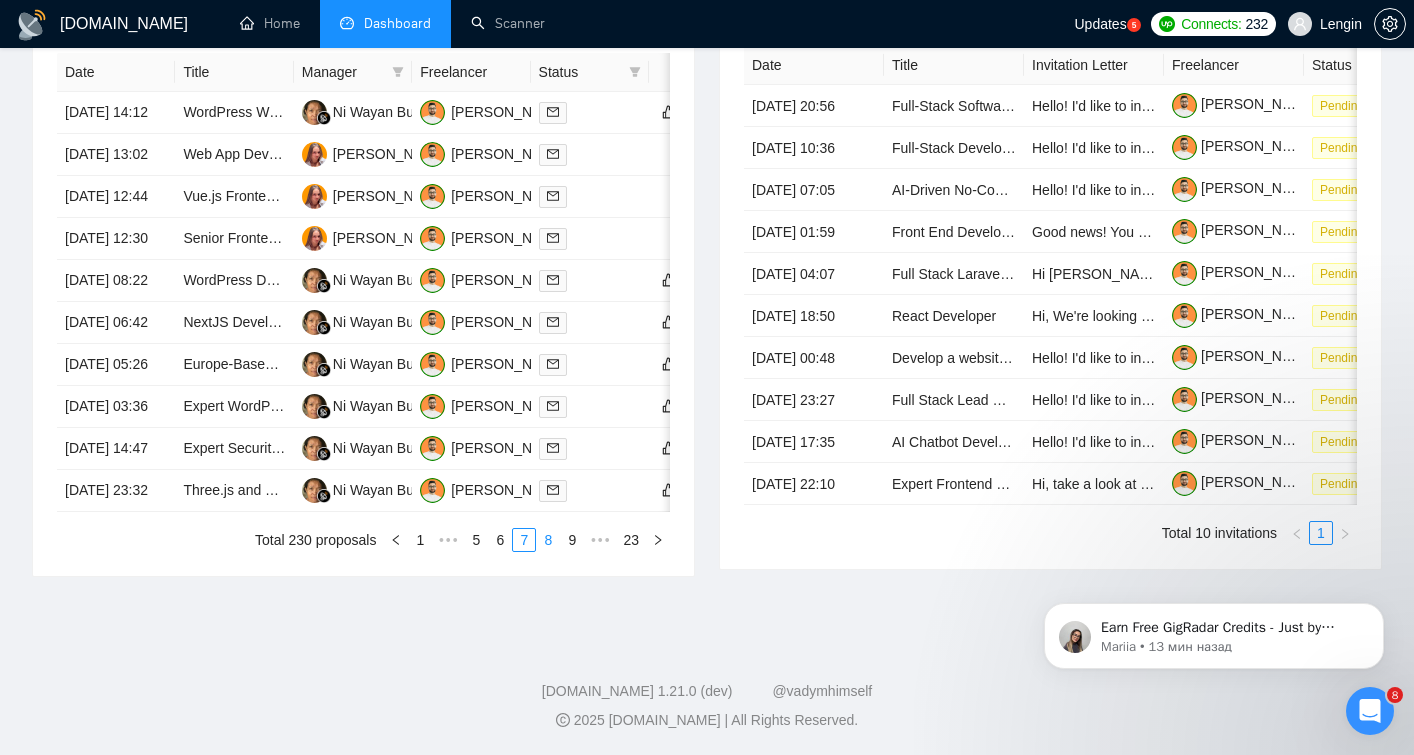 click on "8" at bounding box center (548, 540) 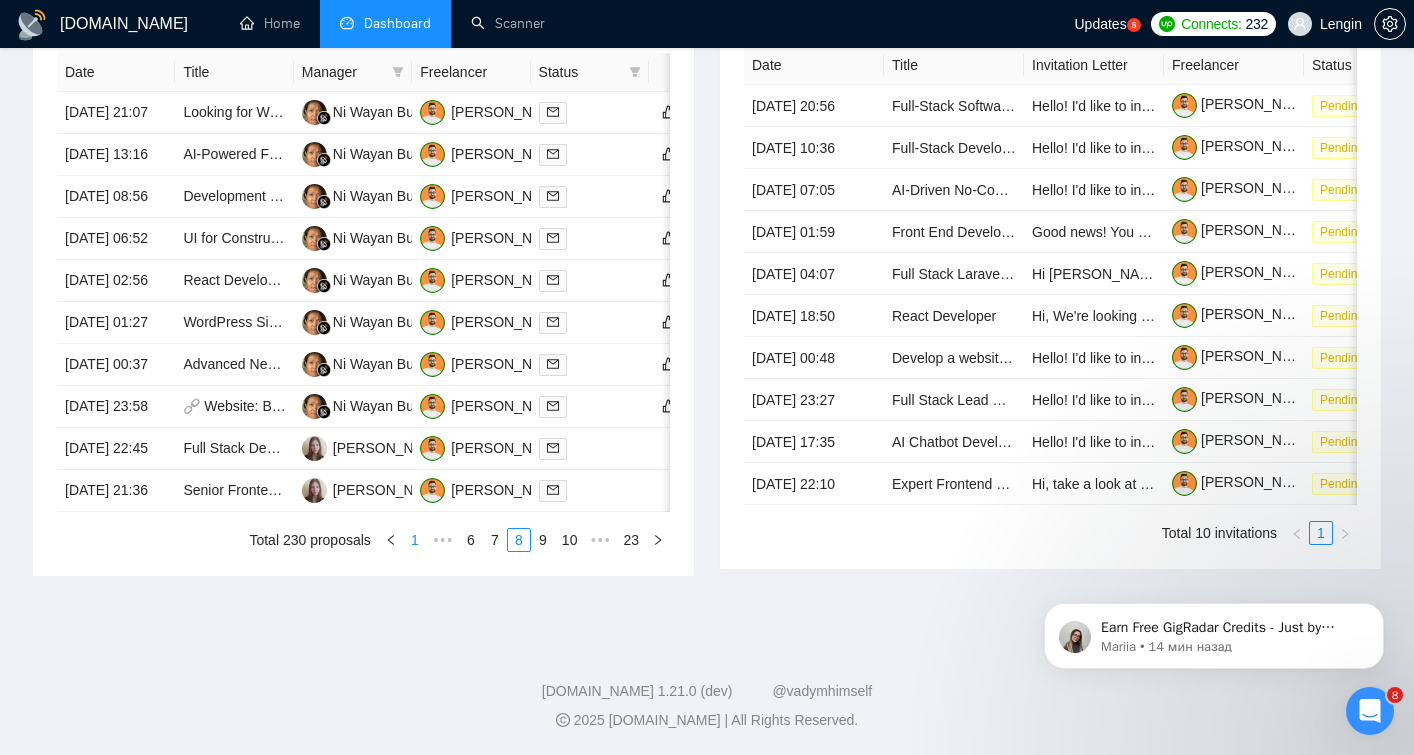 click on "1" at bounding box center [415, 540] 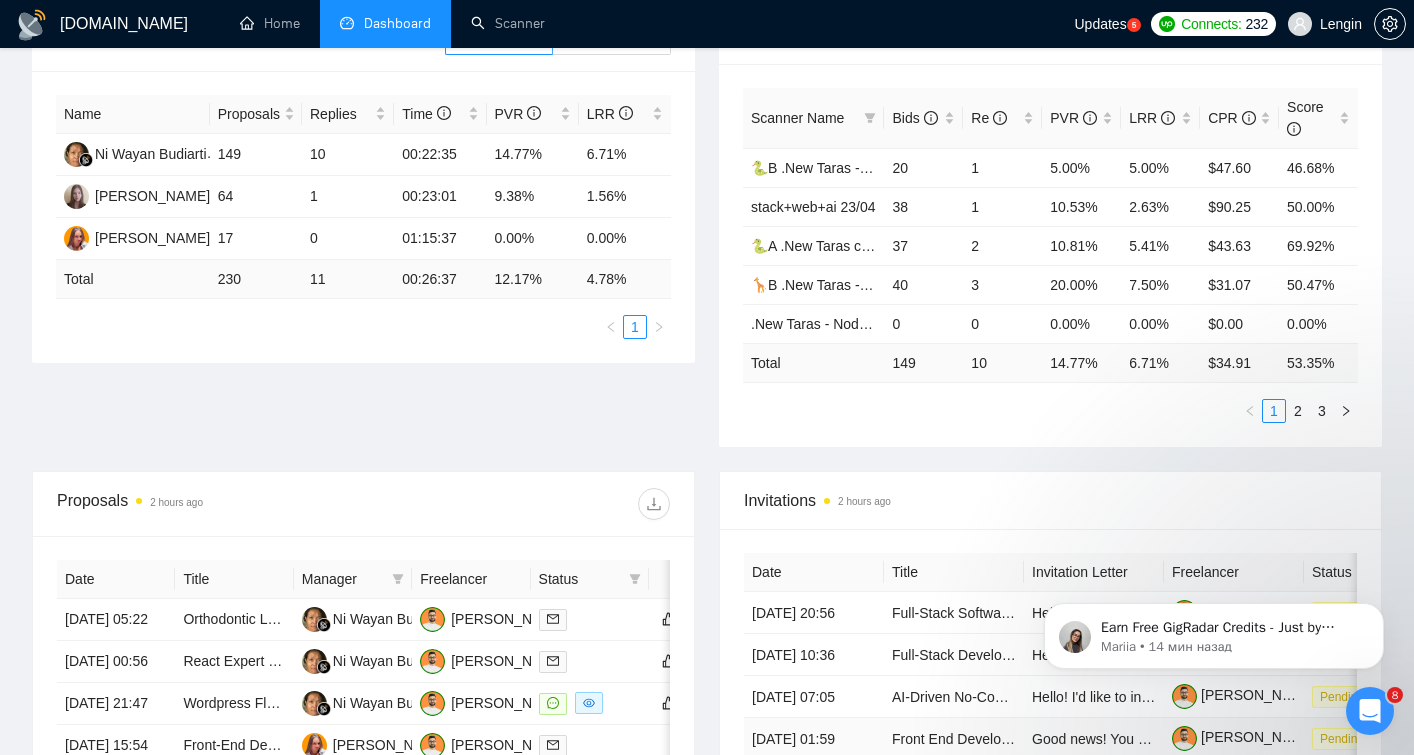 scroll, scrollTop: 0, scrollLeft: 0, axis: both 